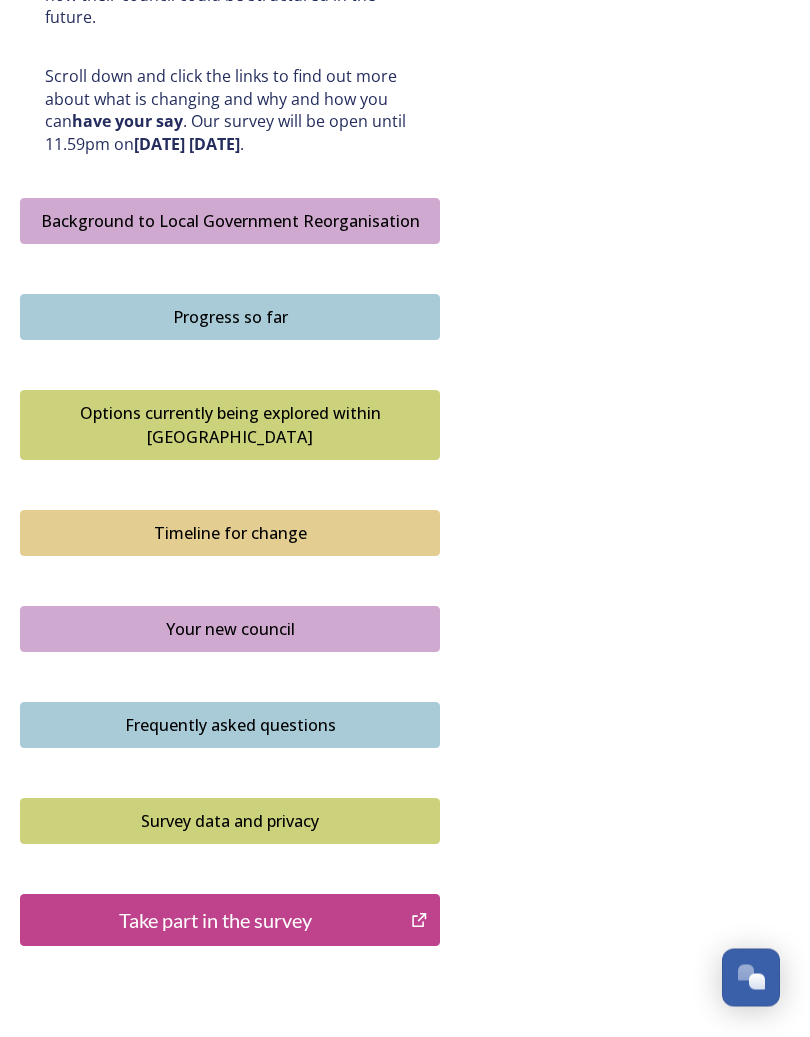 scroll, scrollTop: 1092, scrollLeft: 0, axis: vertical 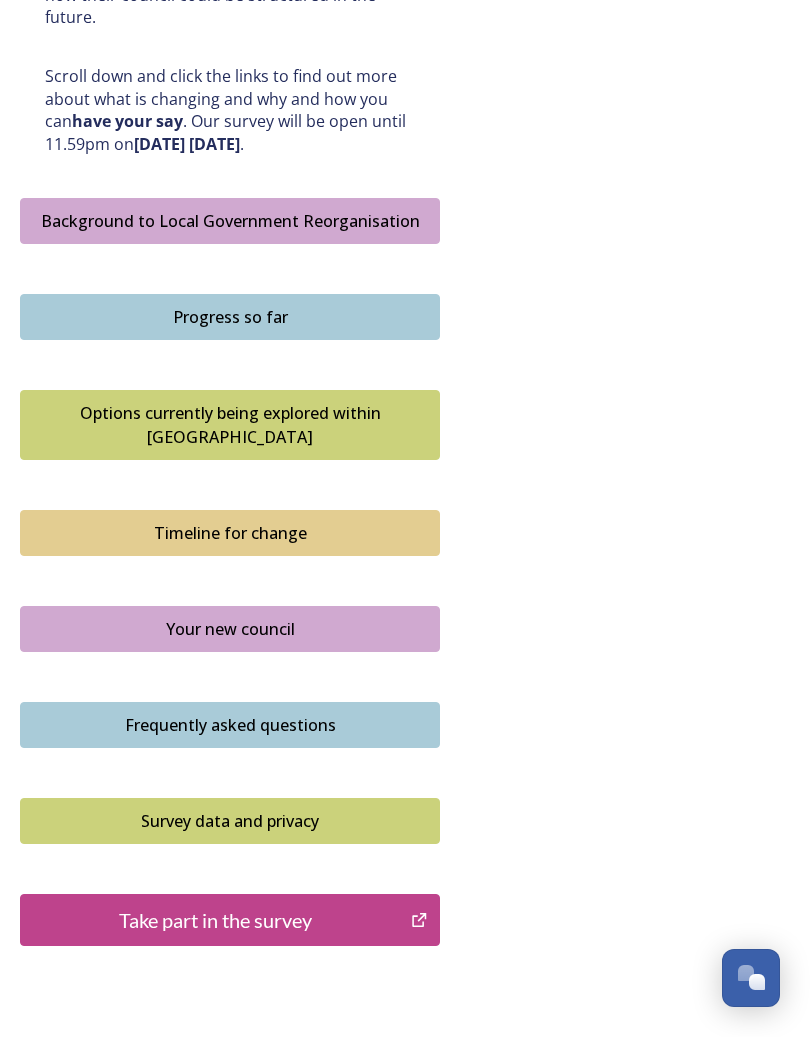 click on "Take part in the survey" at bounding box center [215, 920] 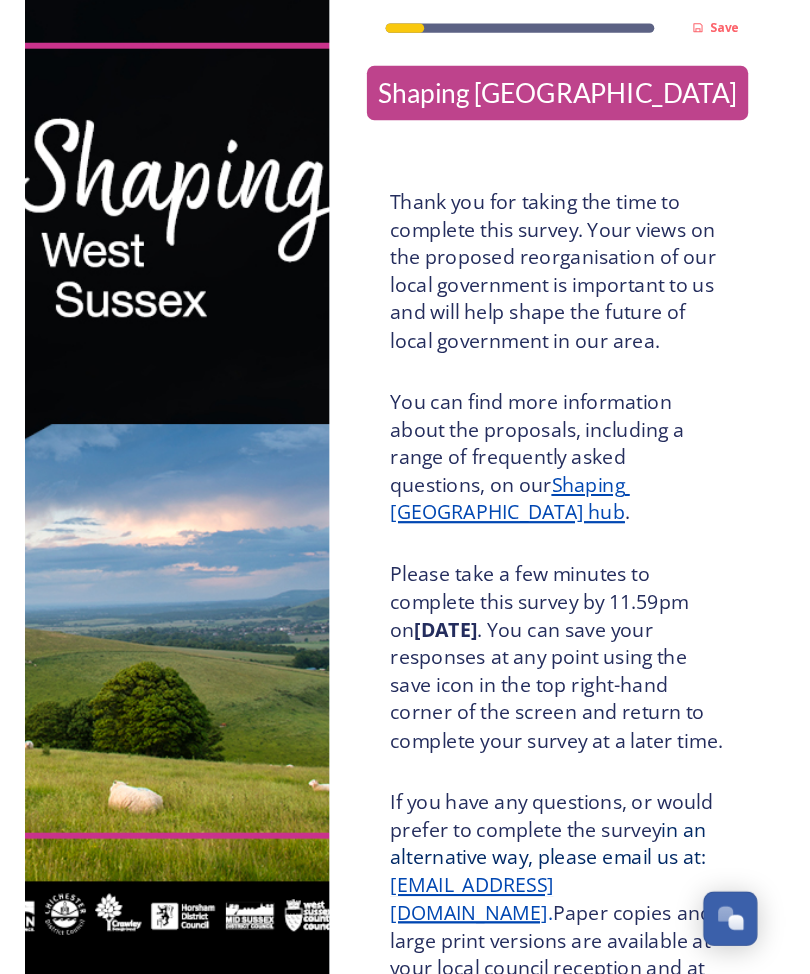 scroll, scrollTop: 0, scrollLeft: 0, axis: both 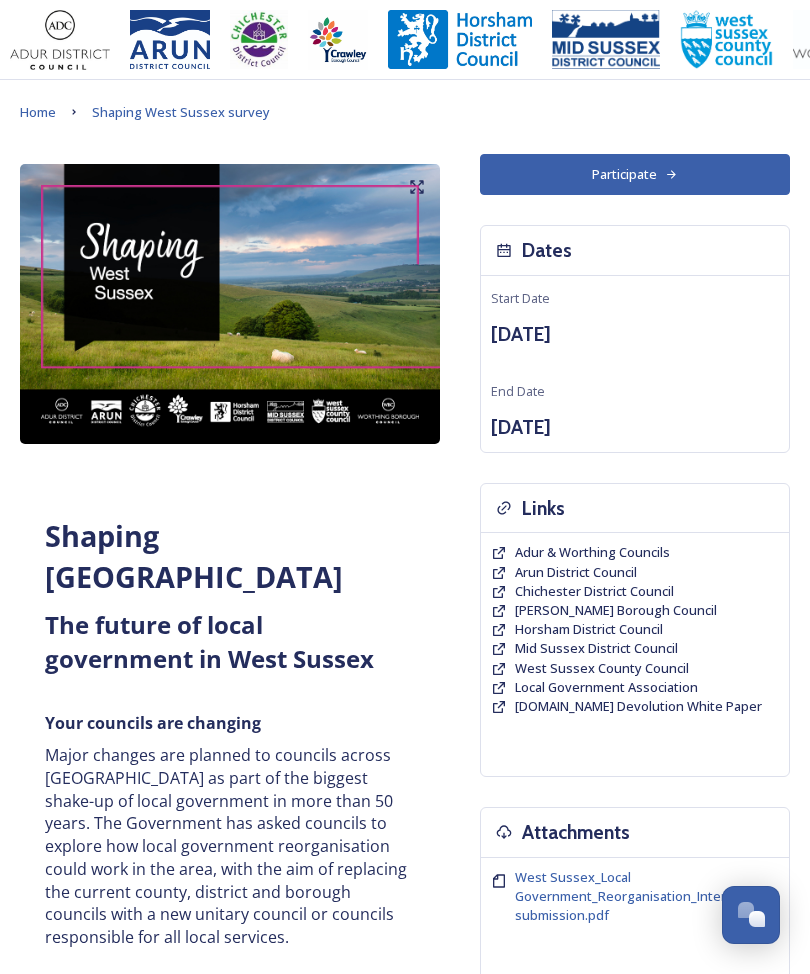 click on "Horsham District Council" at bounding box center (635, 629) 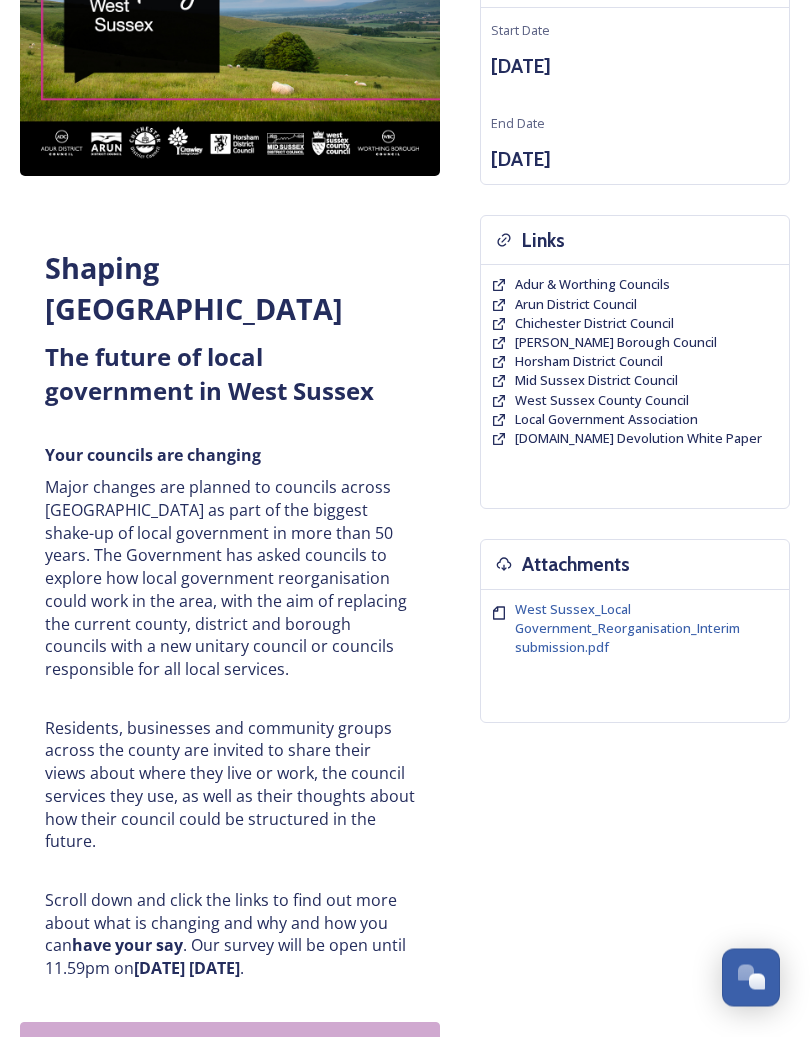 scroll, scrollTop: 268, scrollLeft: 0, axis: vertical 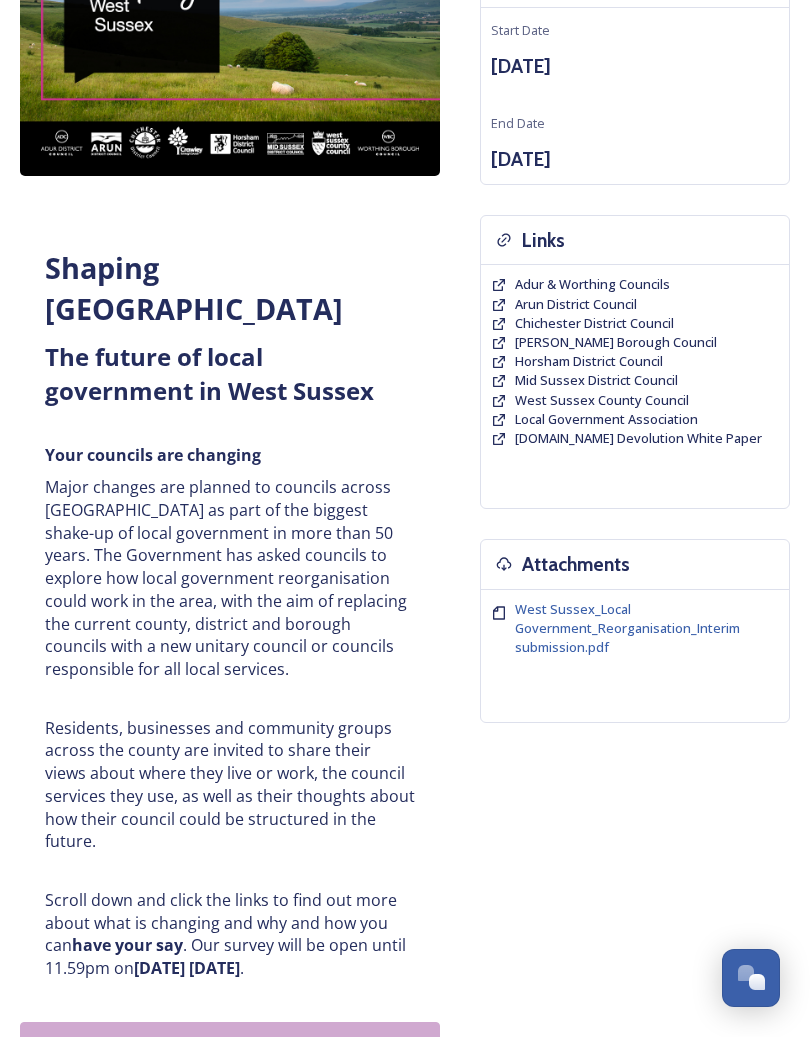 click on "Horsham District Council" at bounding box center (589, 361) 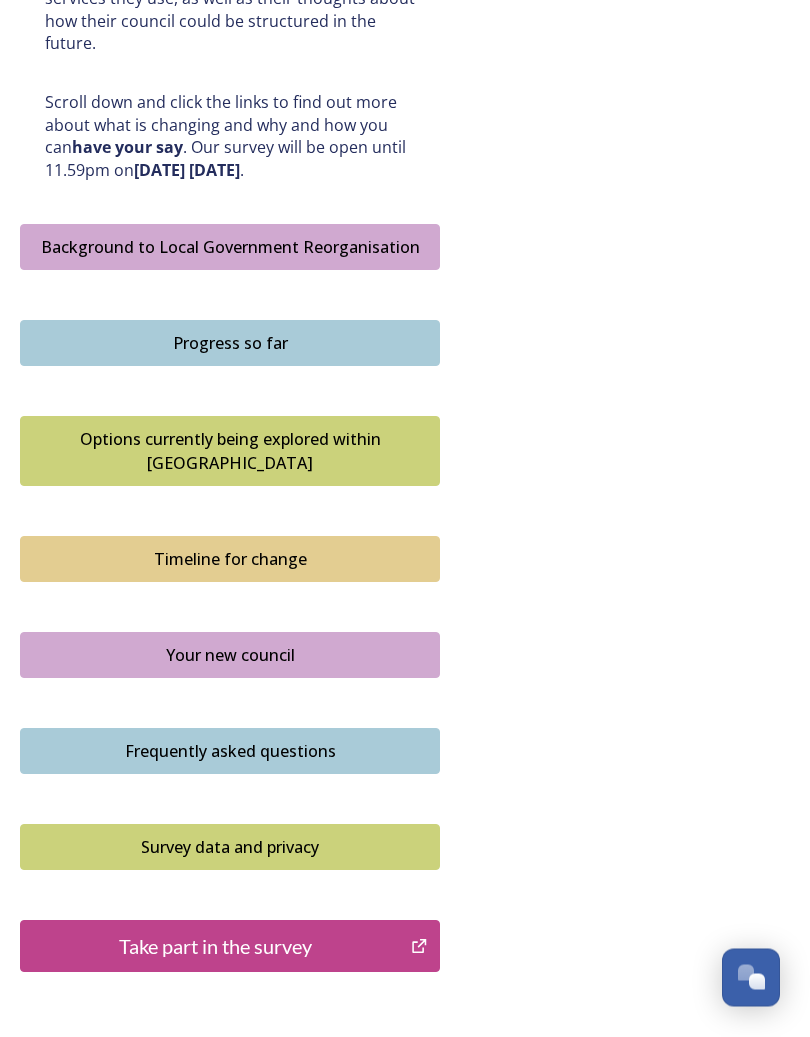 scroll, scrollTop: 1066, scrollLeft: 0, axis: vertical 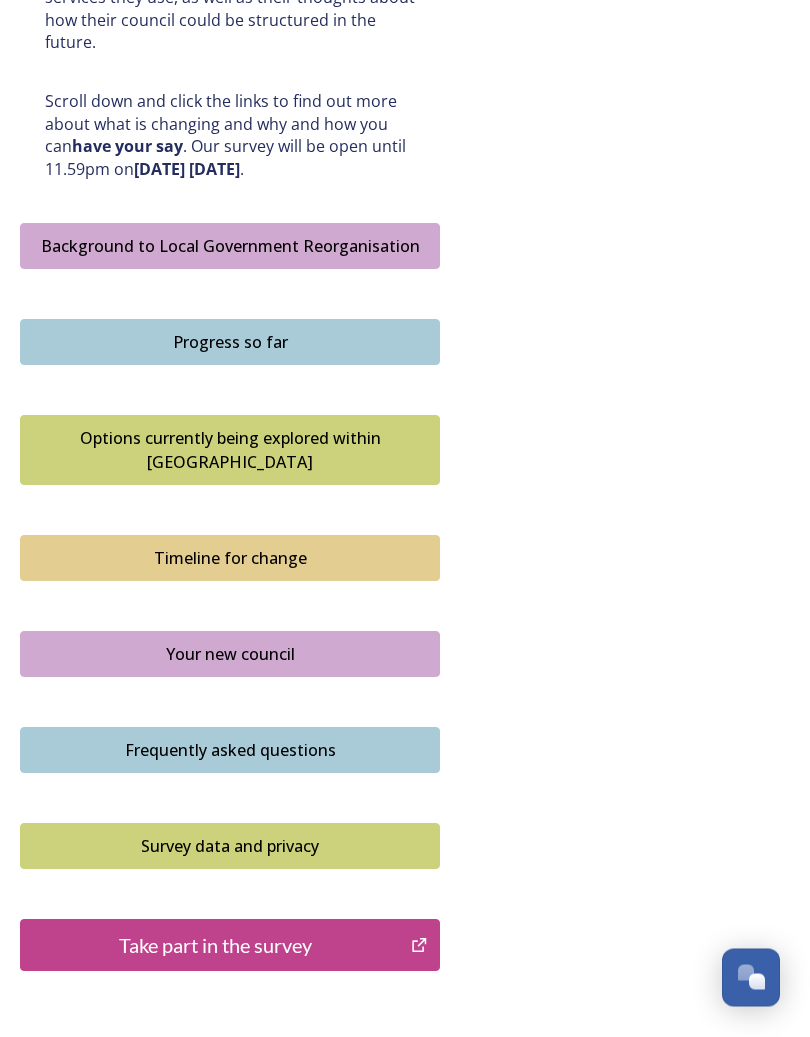 click on "Take part in the survey" at bounding box center [215, 946] 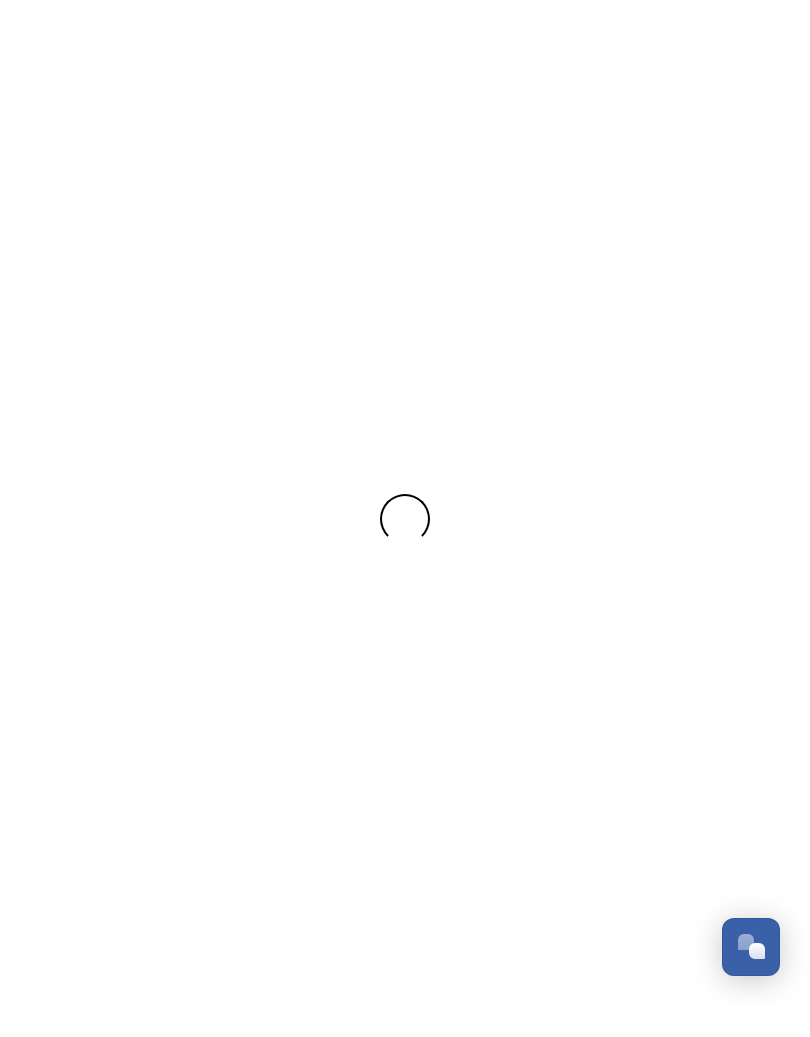 scroll, scrollTop: 0, scrollLeft: 0, axis: both 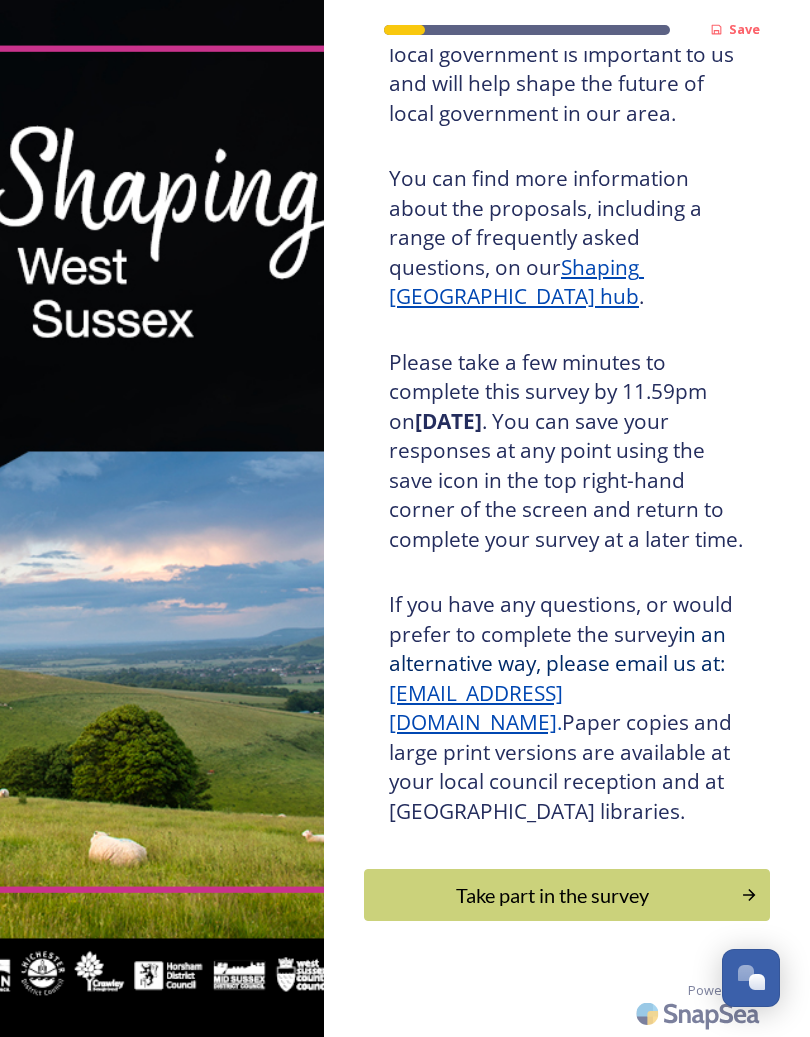 click on "Take part in the survey" at bounding box center [552, 895] 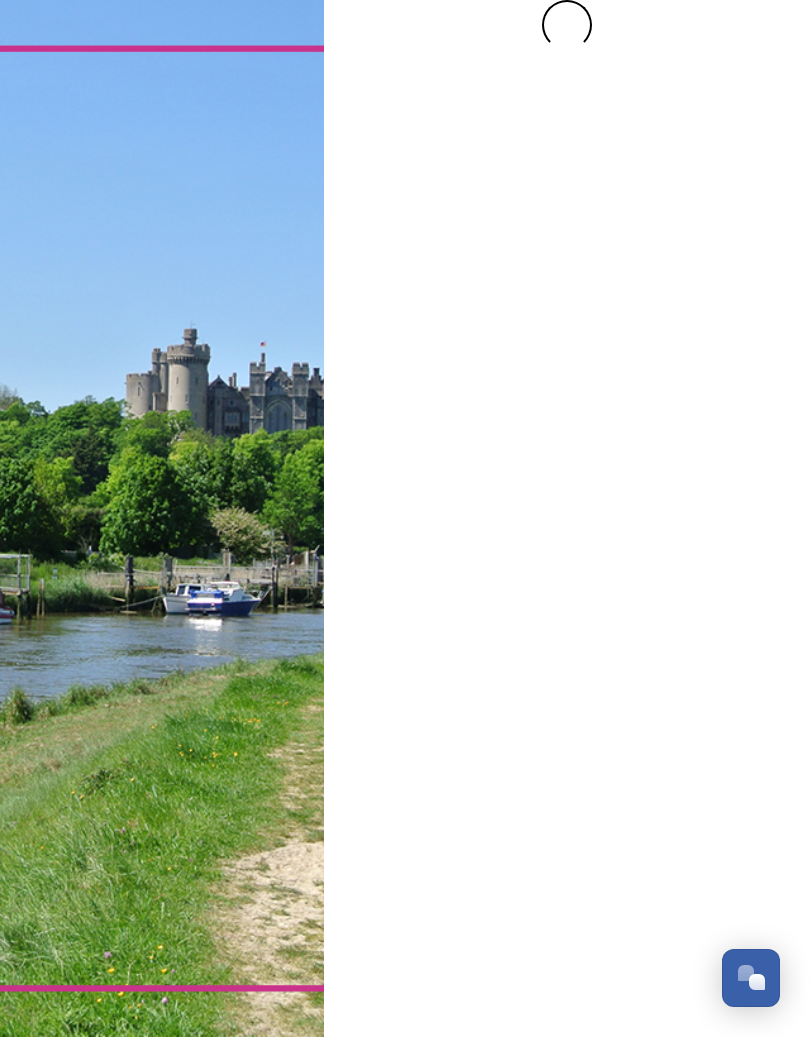 scroll, scrollTop: 0, scrollLeft: 0, axis: both 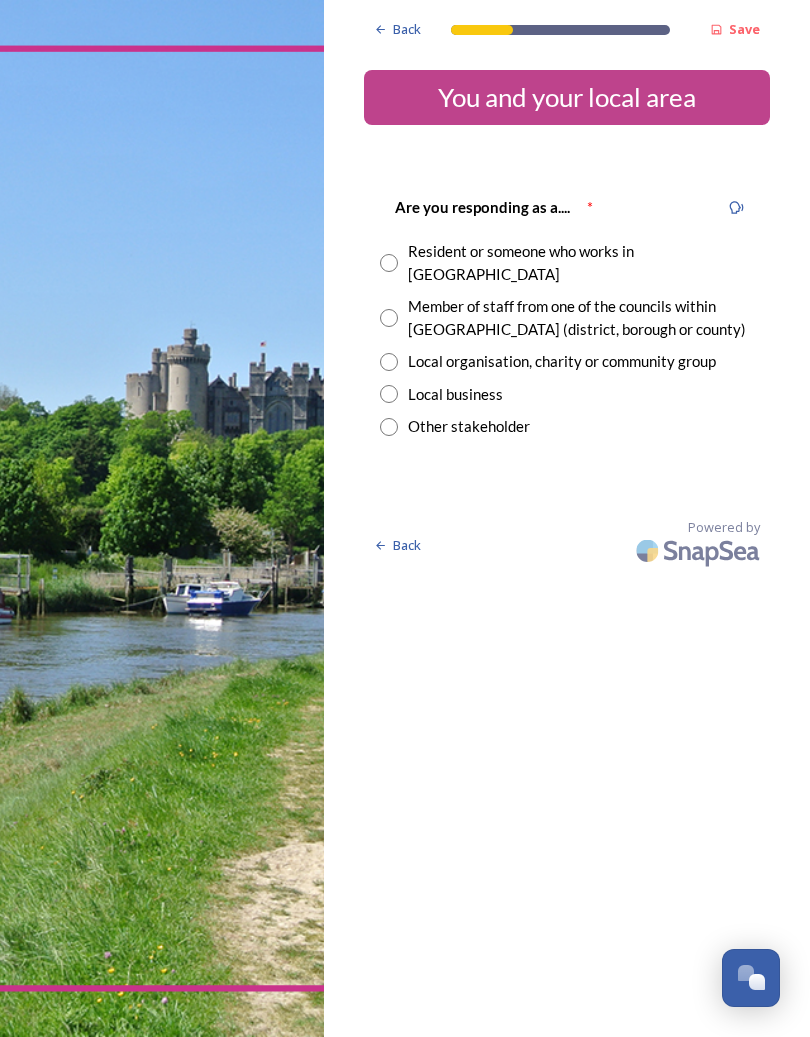 click at bounding box center (389, 263) 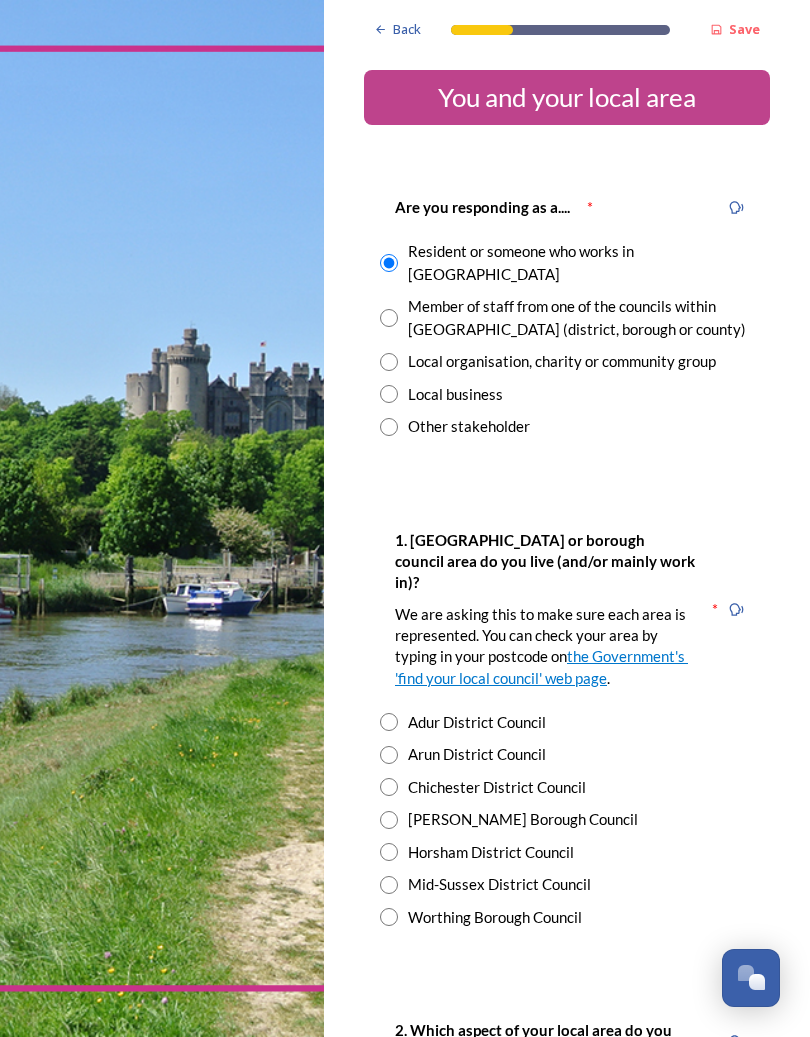 click at bounding box center (389, 852) 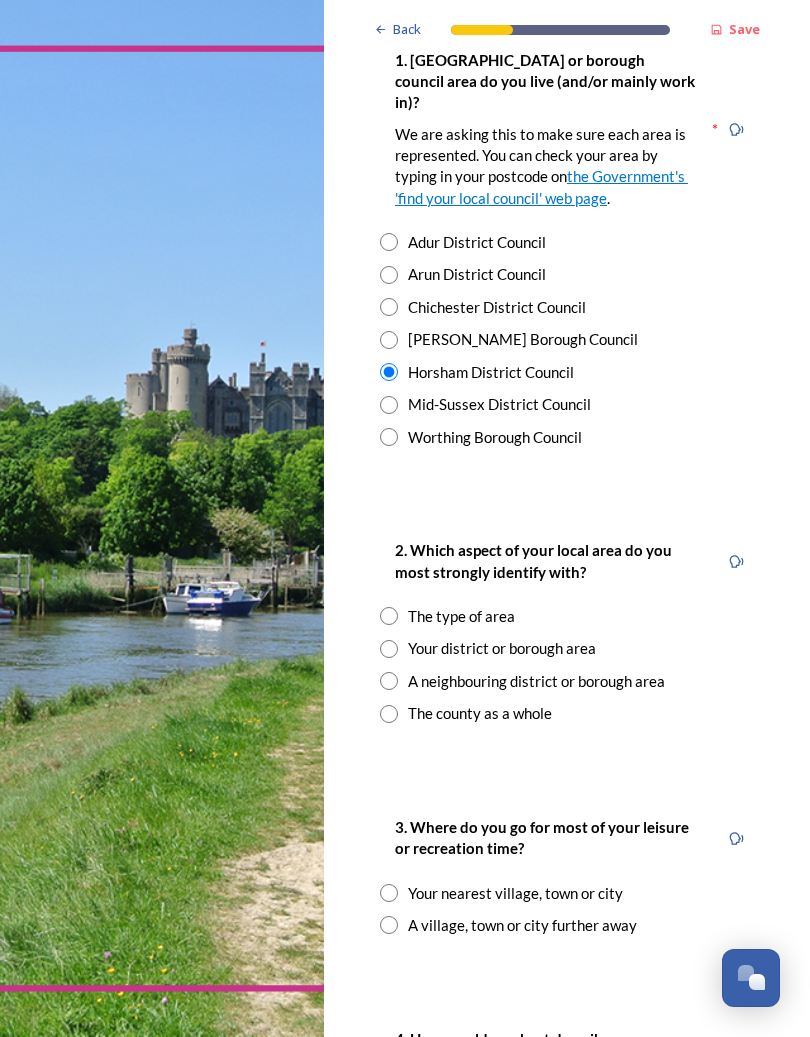 scroll, scrollTop: 481, scrollLeft: 0, axis: vertical 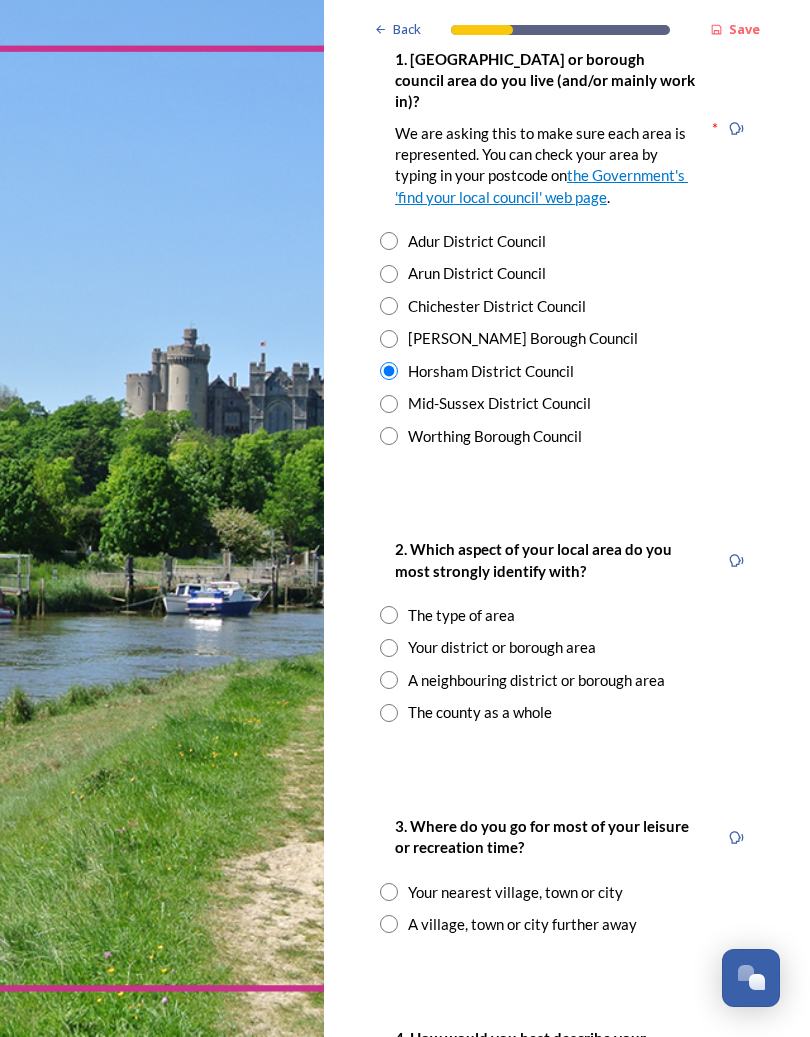 click at bounding box center (389, 713) 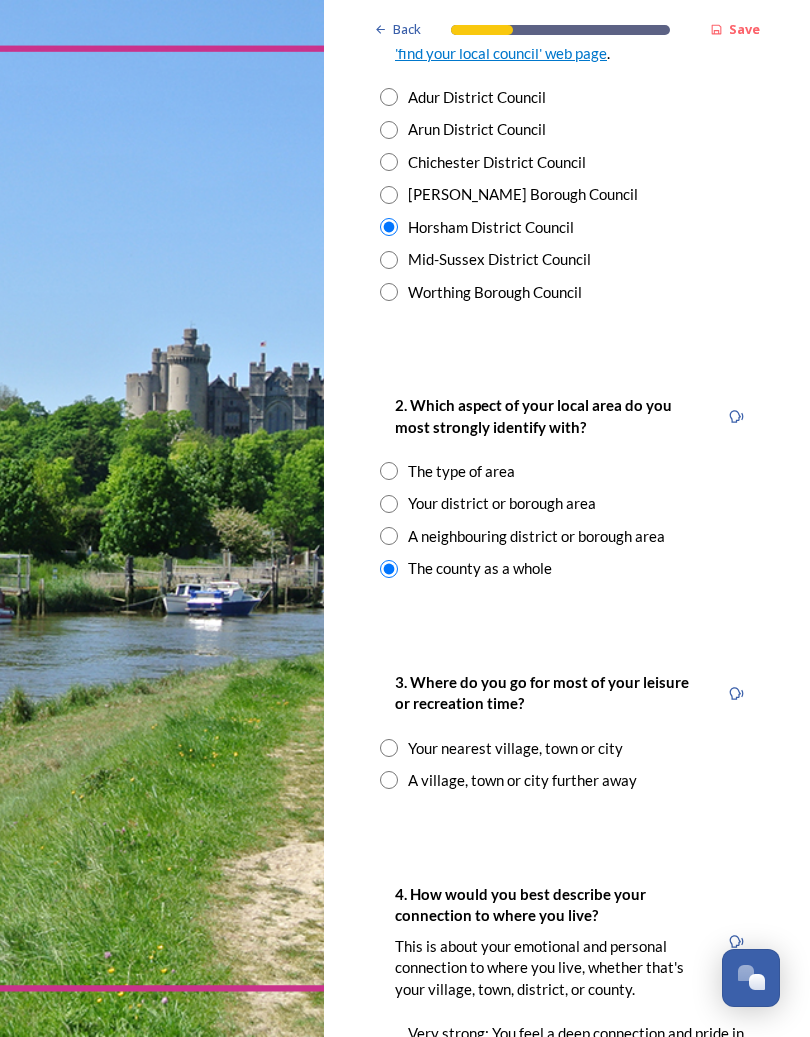 scroll, scrollTop: 625, scrollLeft: 0, axis: vertical 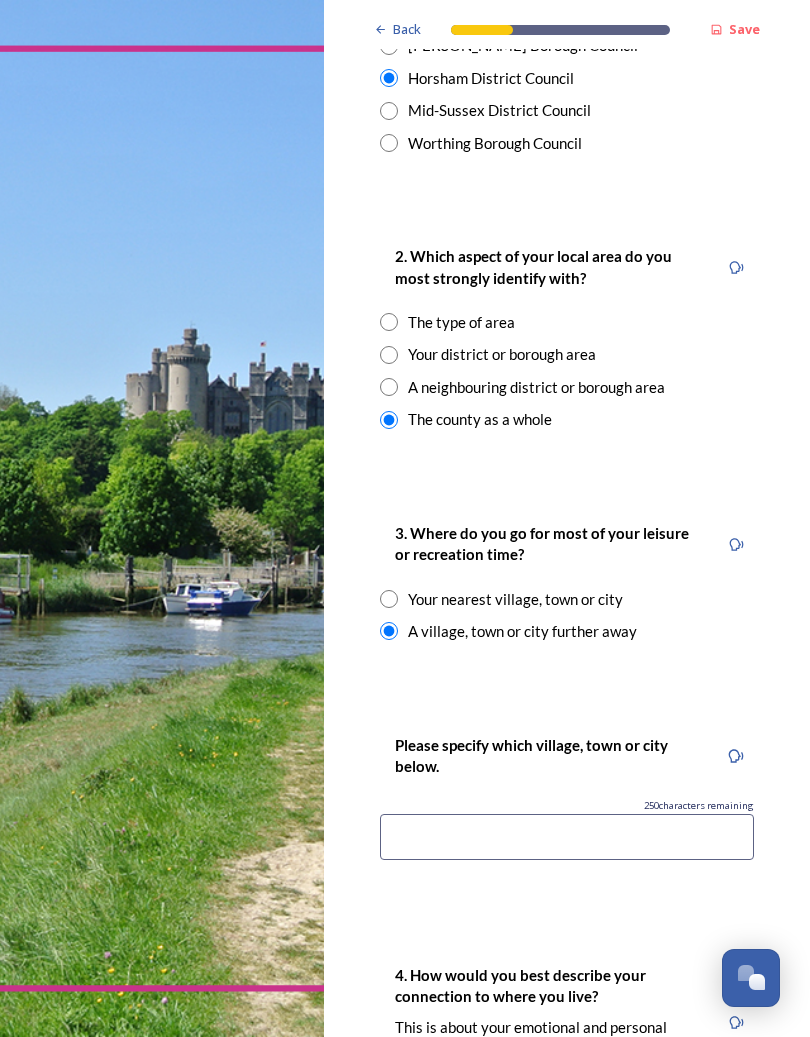 click at bounding box center (567, 837) 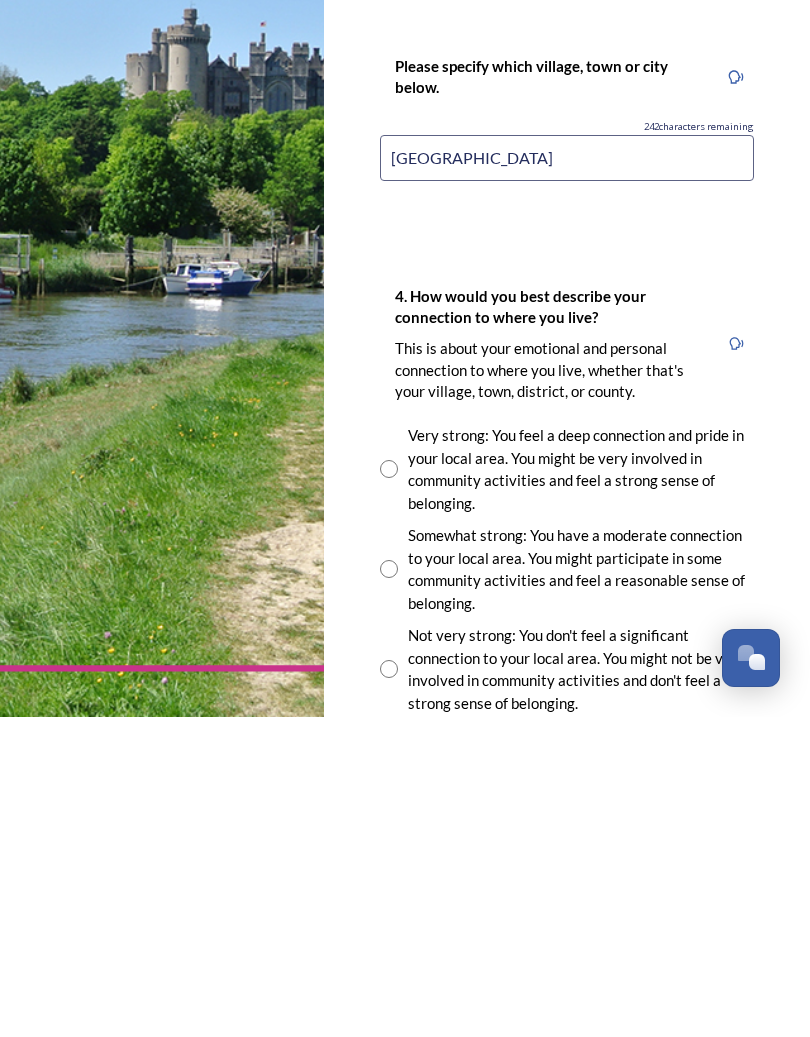 scroll, scrollTop: 1132, scrollLeft: 0, axis: vertical 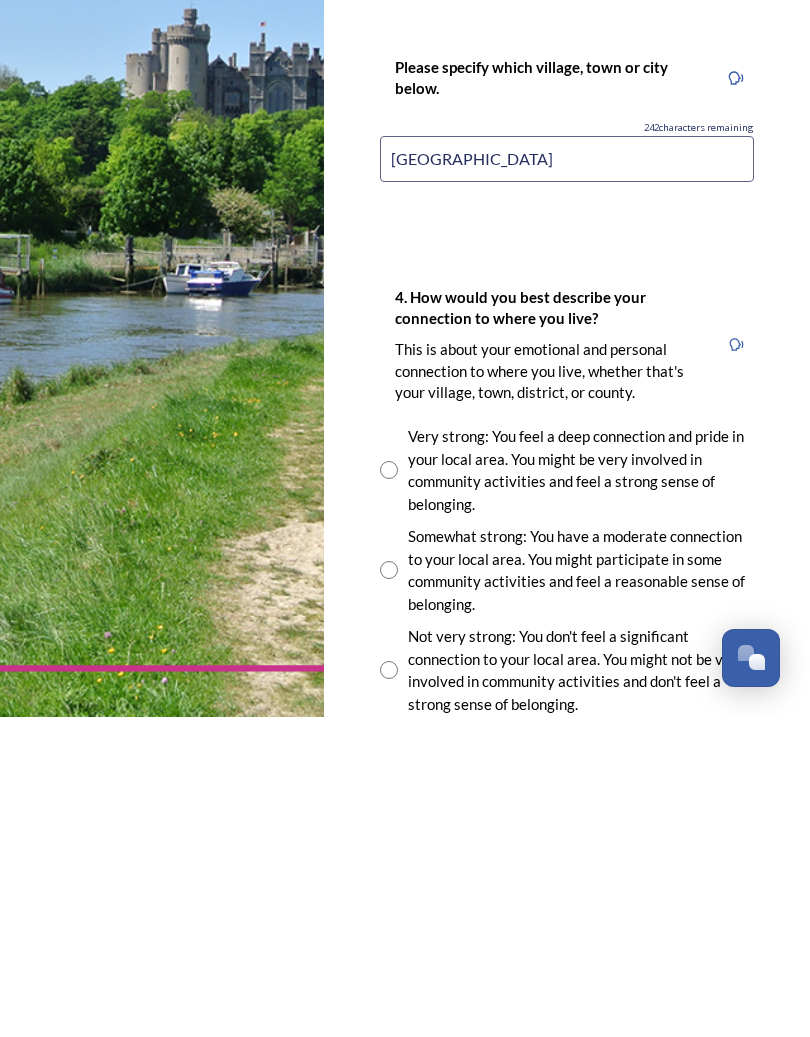 type on "[GEOGRAPHIC_DATA]" 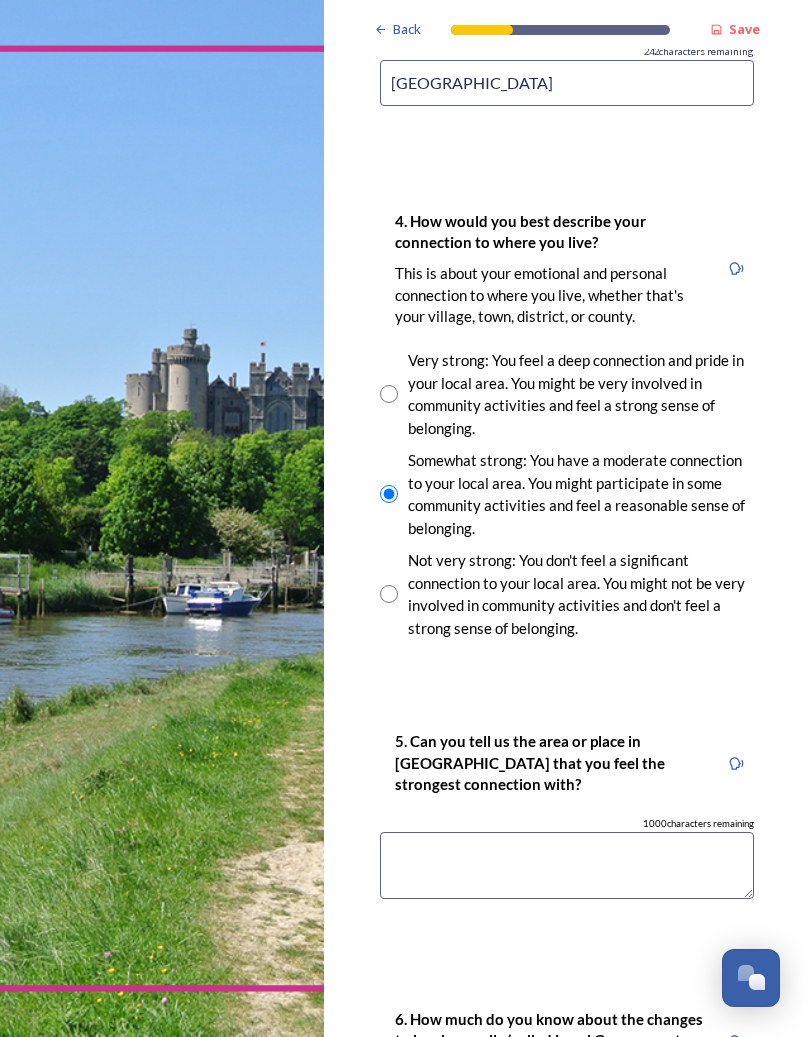 scroll, scrollTop: 1552, scrollLeft: 0, axis: vertical 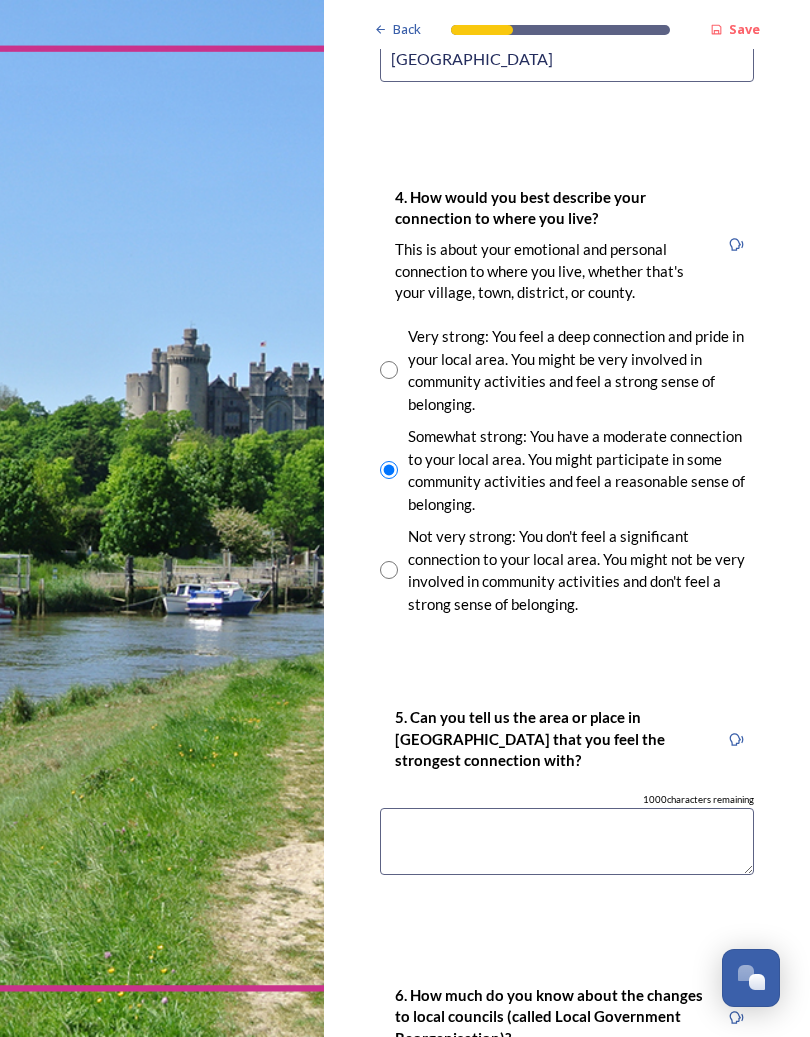 click at bounding box center (567, 841) 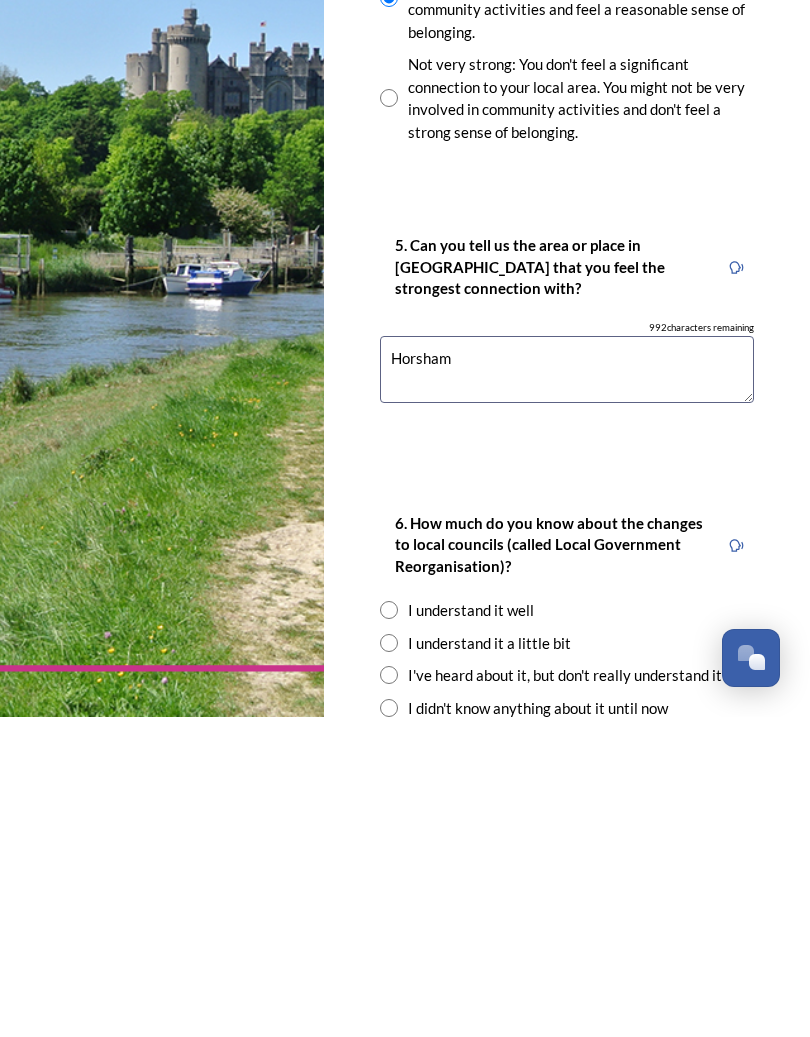 scroll, scrollTop: 1704, scrollLeft: 0, axis: vertical 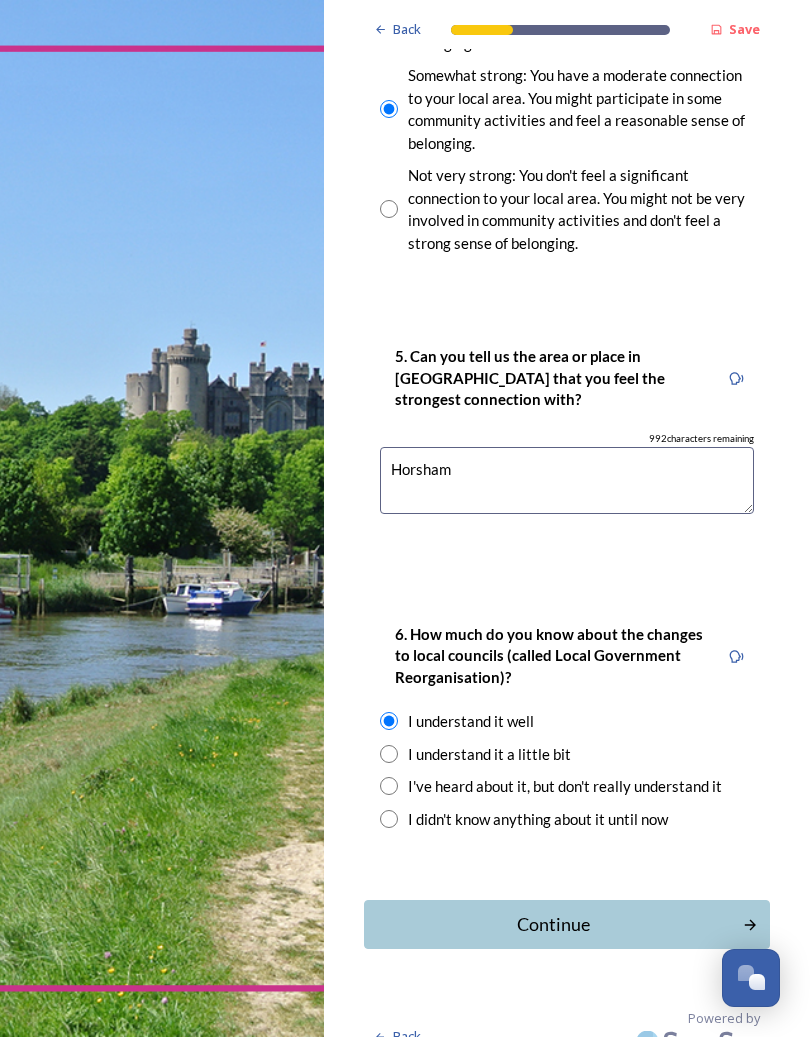 click on "Continue" at bounding box center [553, 924] 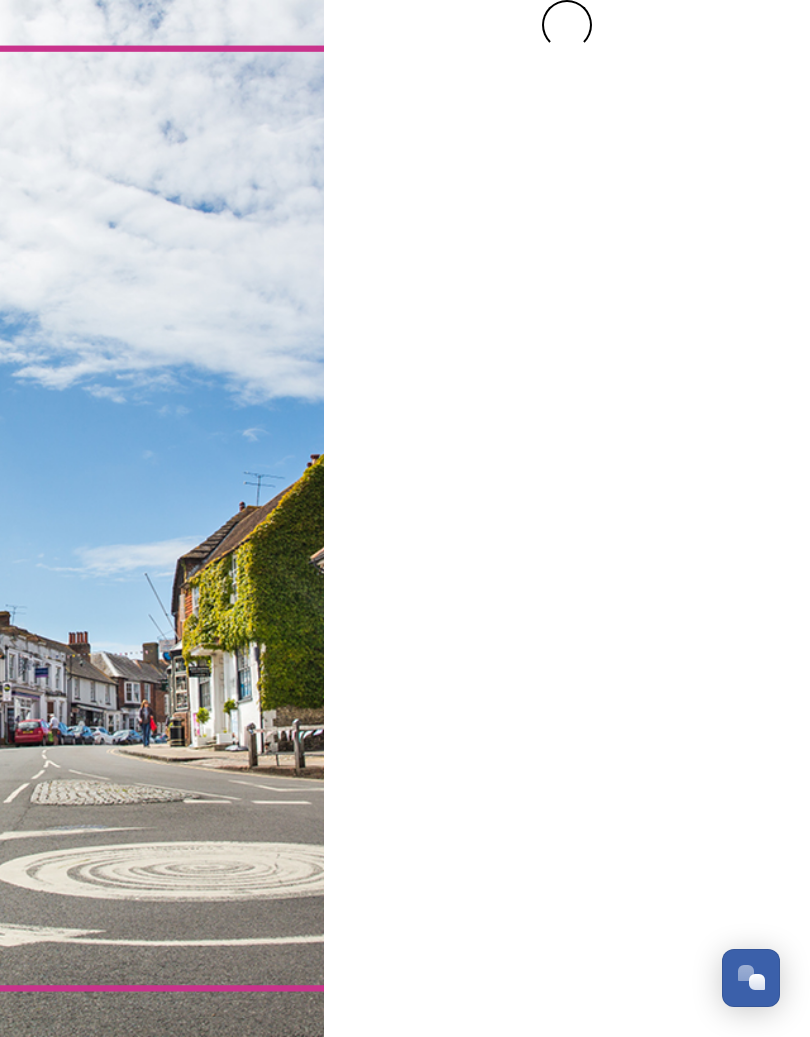 scroll, scrollTop: 0, scrollLeft: 0, axis: both 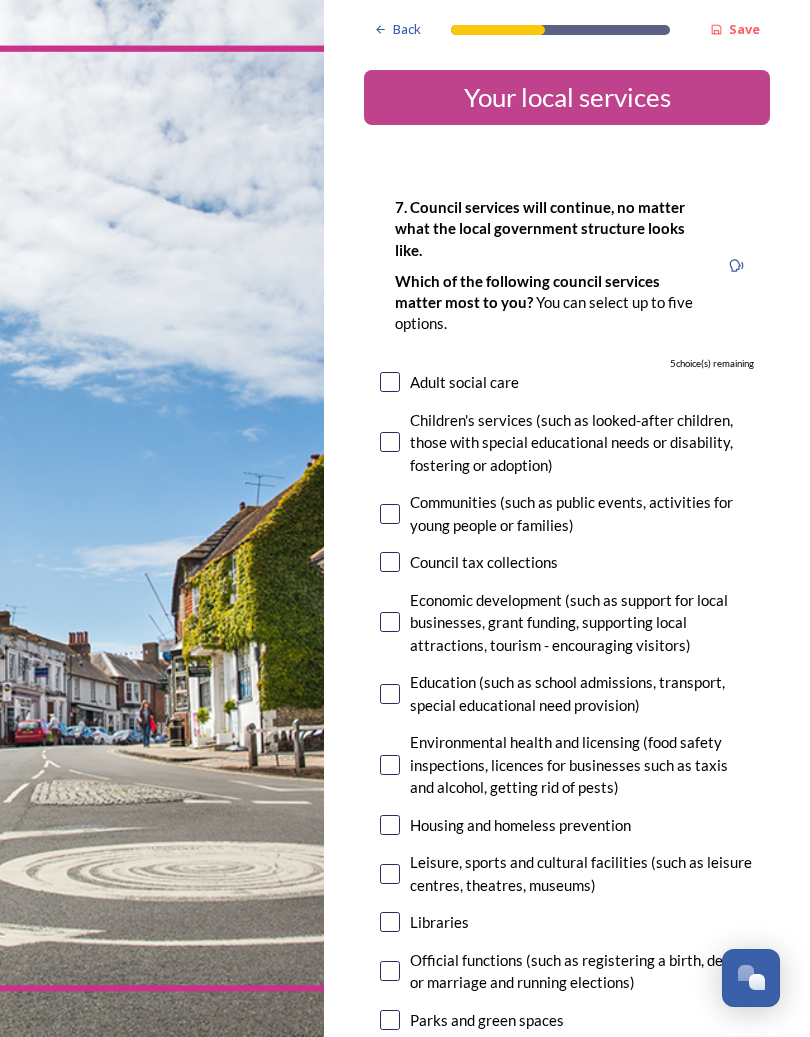 click at bounding box center (390, 562) 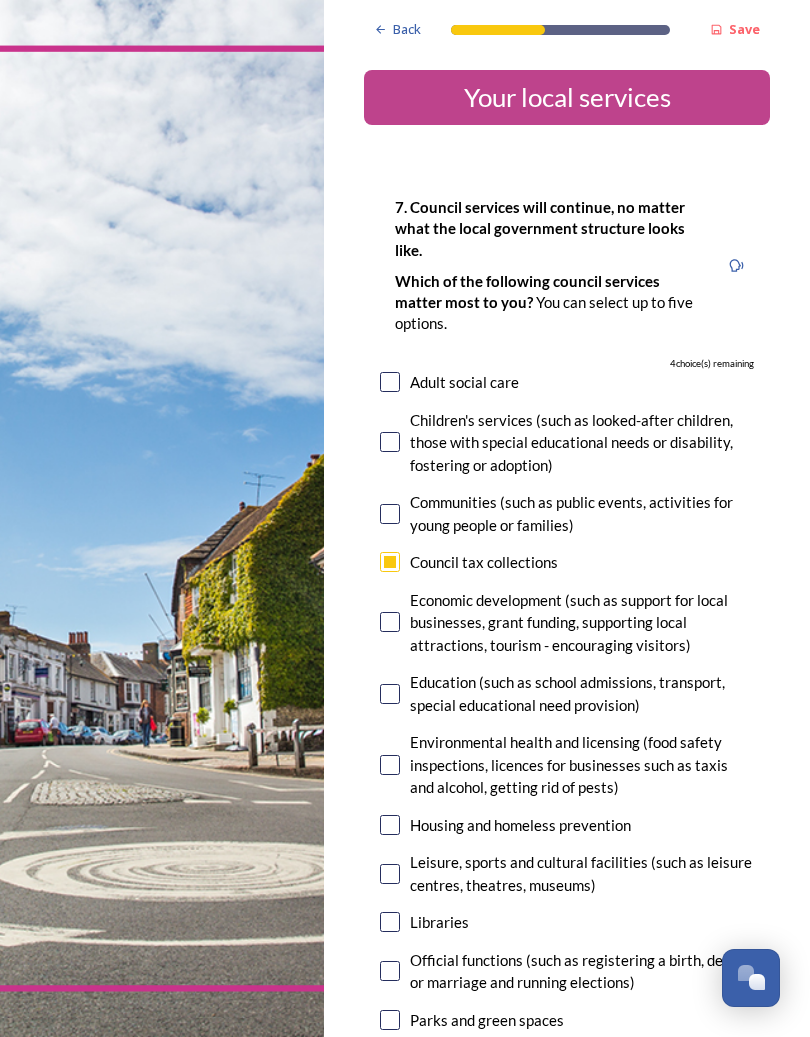 click at bounding box center [390, 442] 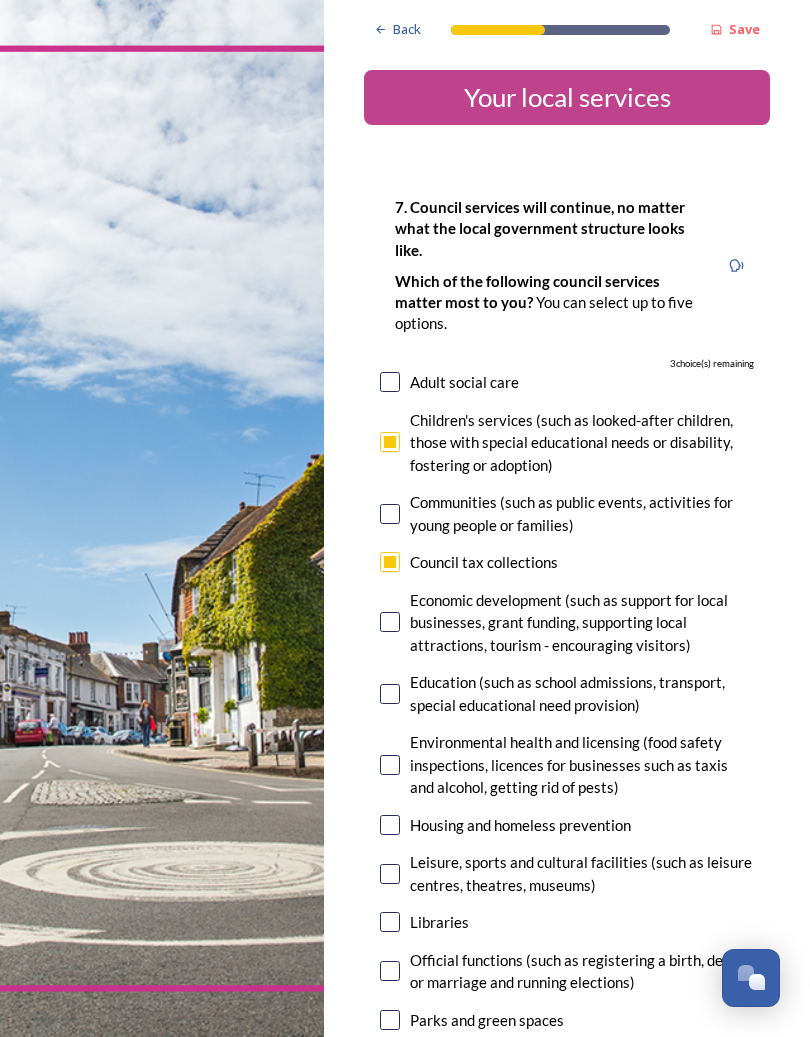 click at bounding box center (390, 694) 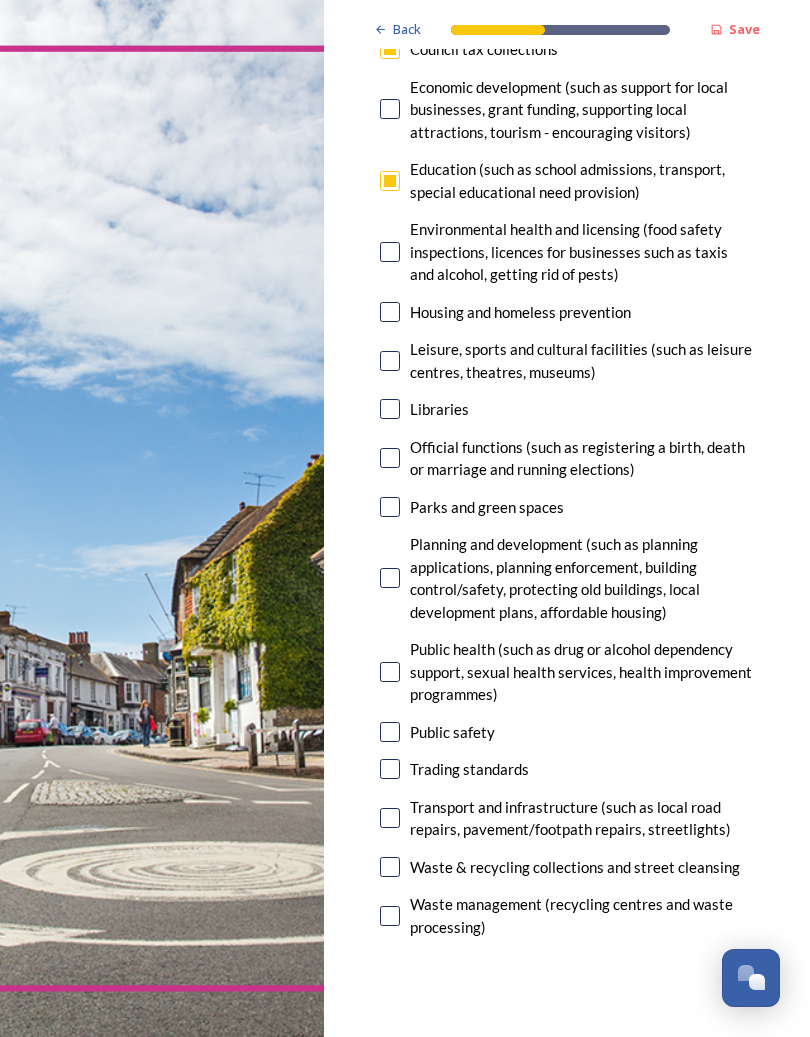 scroll, scrollTop: 516, scrollLeft: 0, axis: vertical 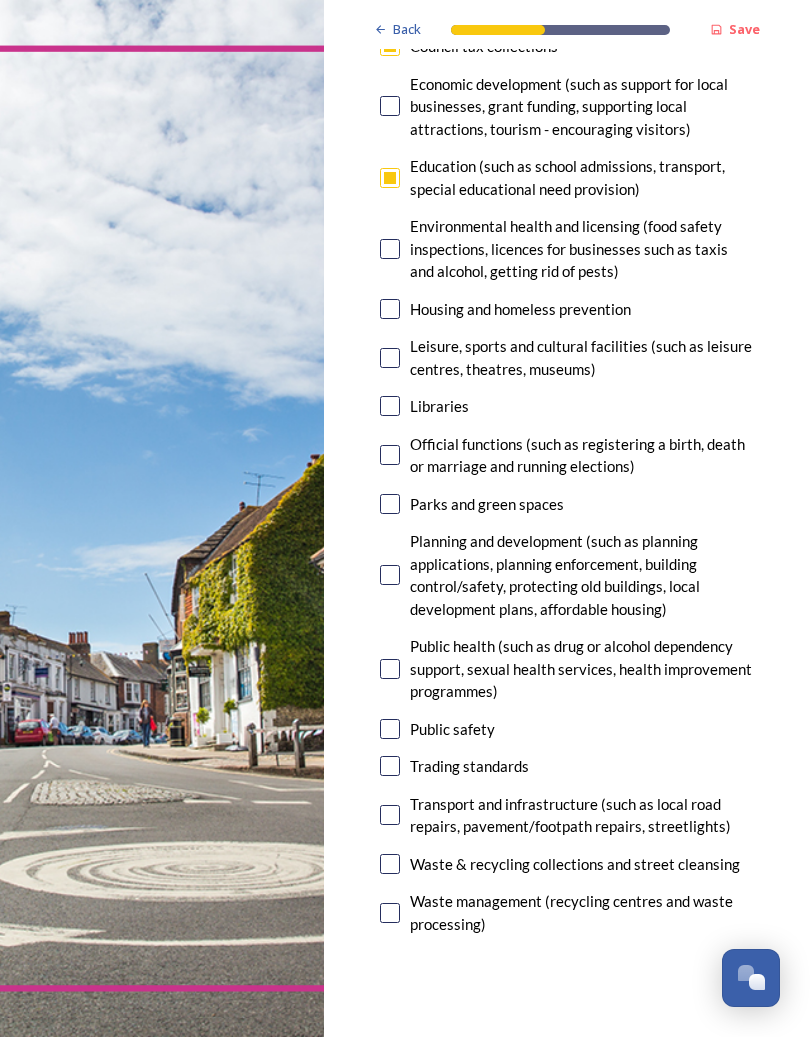 click at bounding box center [390, 504] 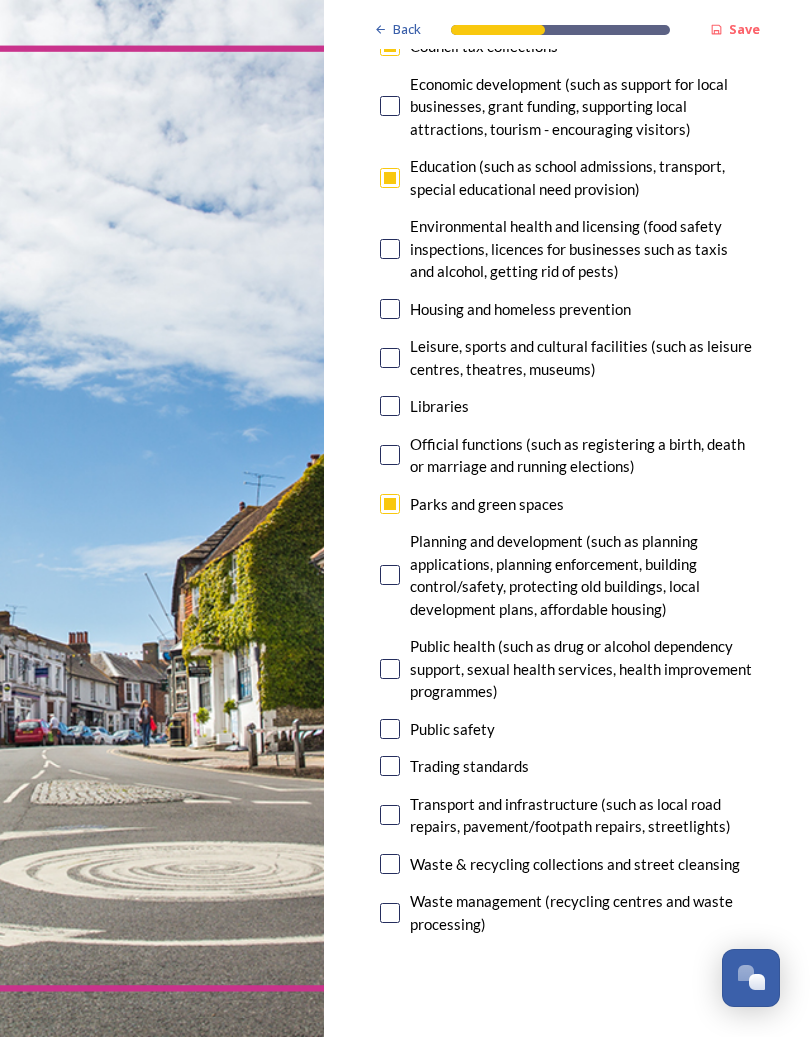 click at bounding box center (390, 669) 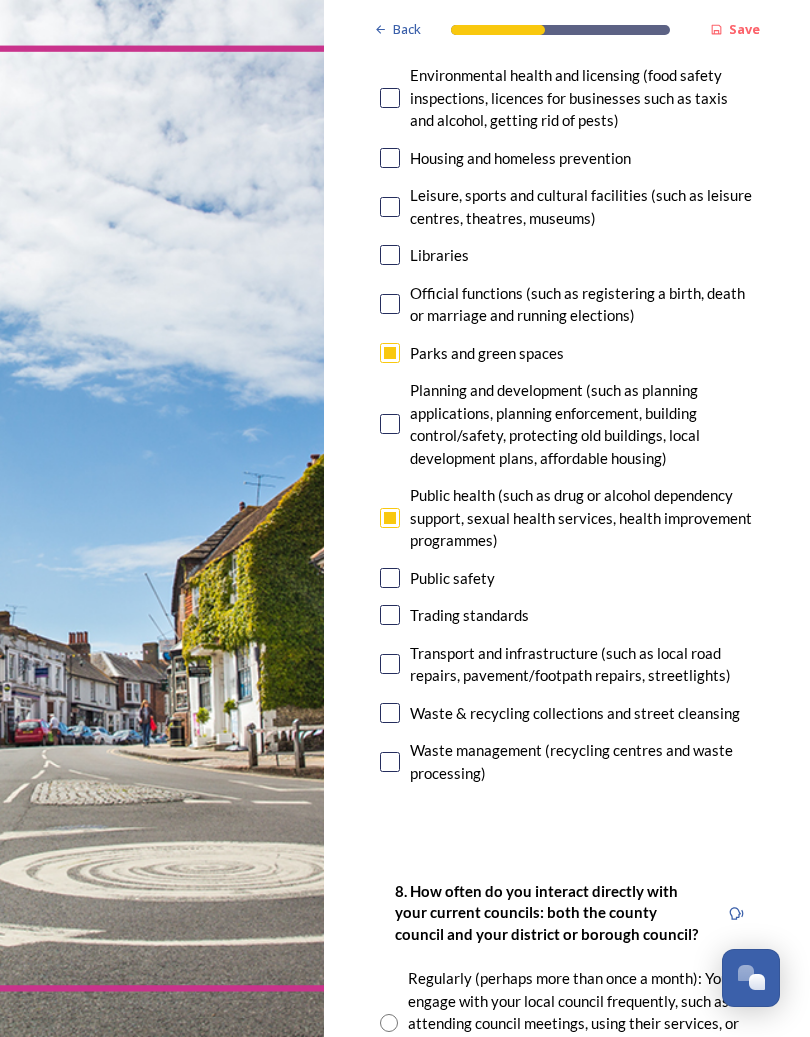 scroll, scrollTop: 667, scrollLeft: 0, axis: vertical 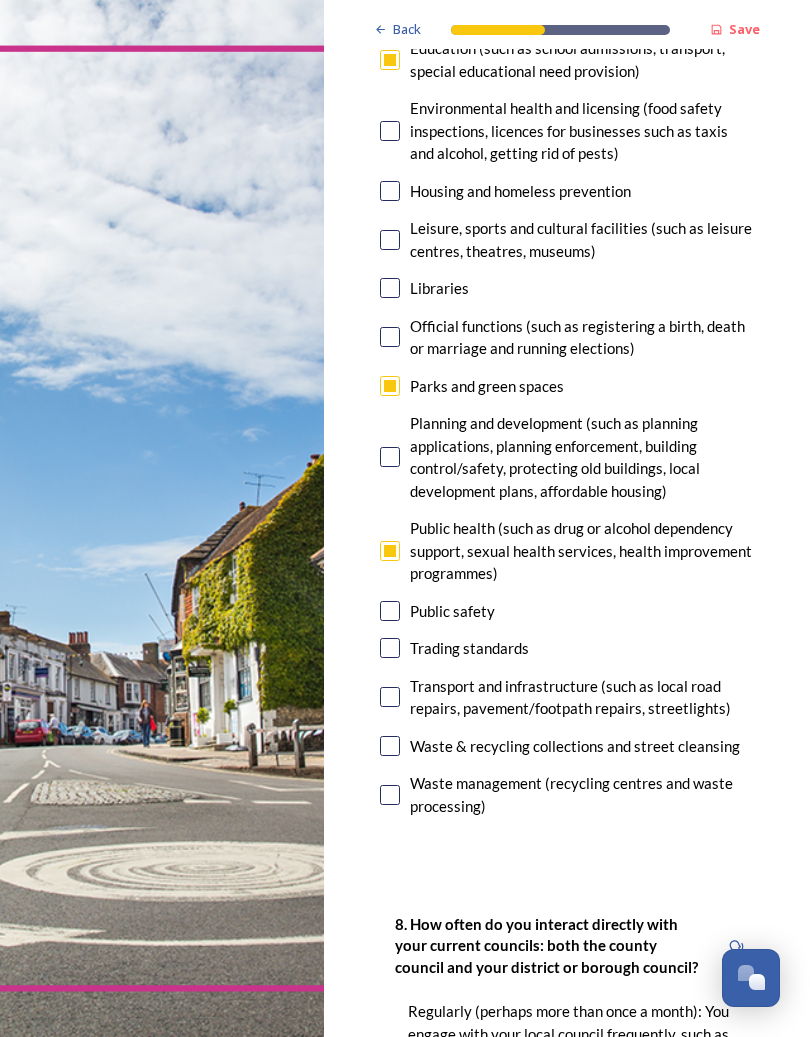 click at bounding box center [390, 611] 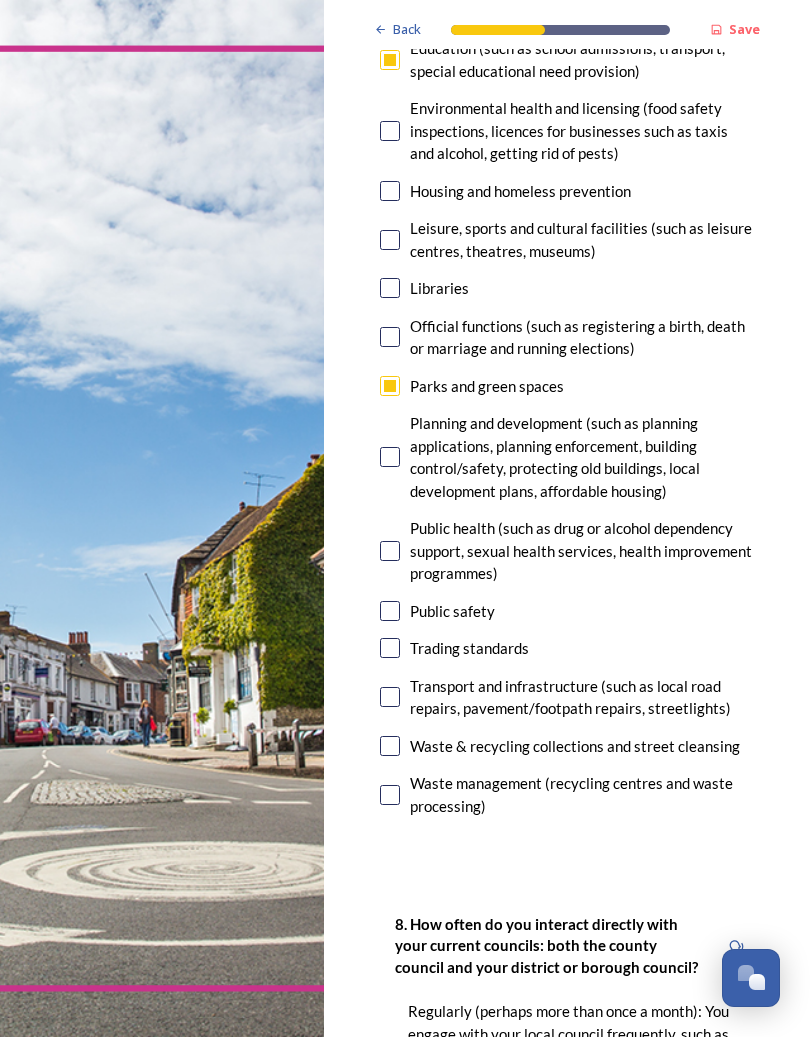 click at bounding box center (390, 611) 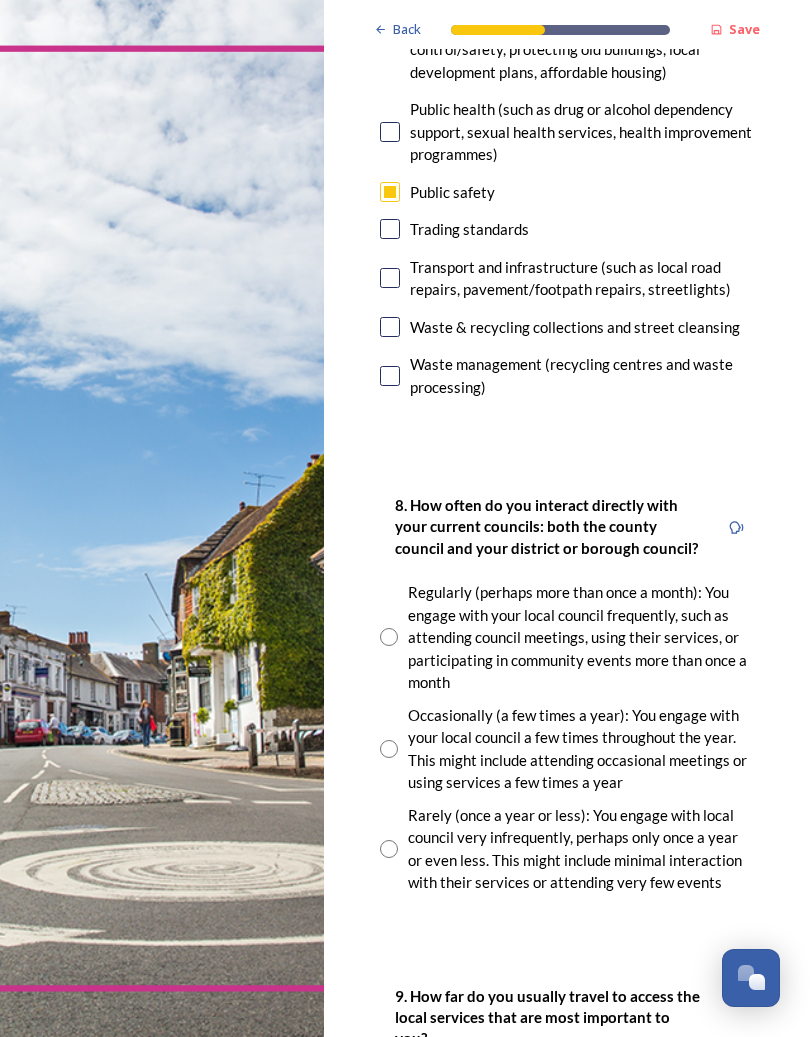 scroll, scrollTop: 1054, scrollLeft: 0, axis: vertical 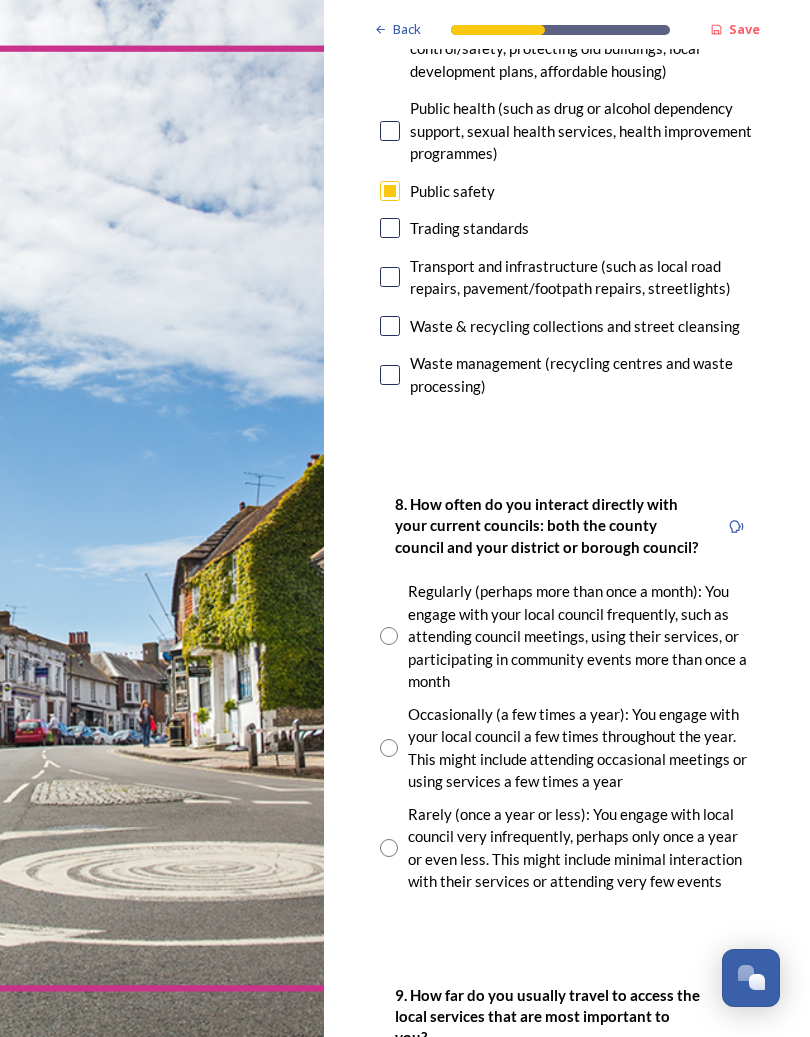 click on "Occasionally (a few times a year): You engage with your local council a few times throughout the year. This might include attending occasional meetings or using services a few times a year" at bounding box center (567, 748) 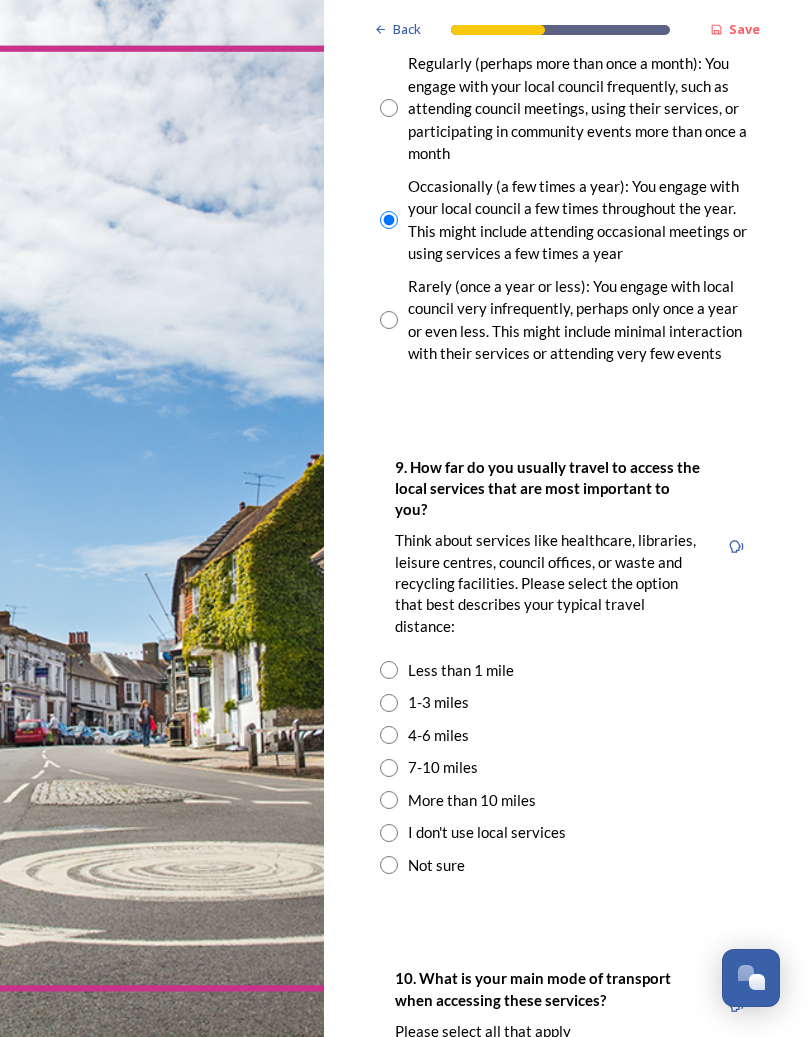 scroll, scrollTop: 1582, scrollLeft: 0, axis: vertical 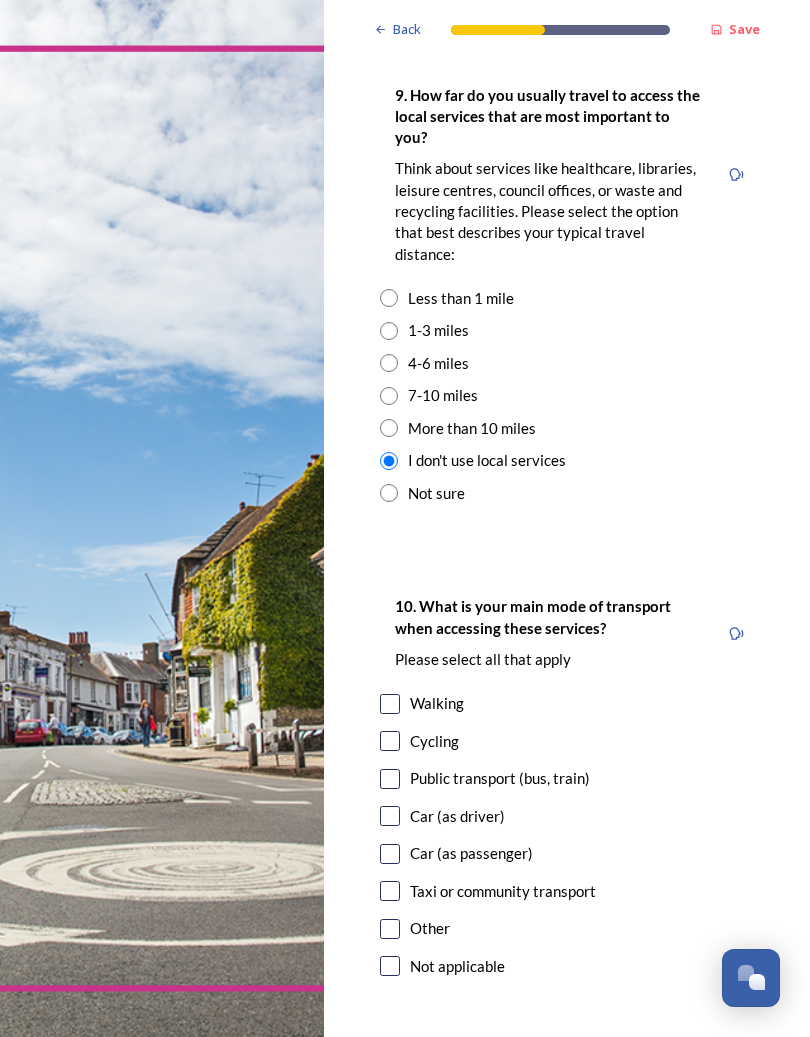 click at bounding box center [390, 854] 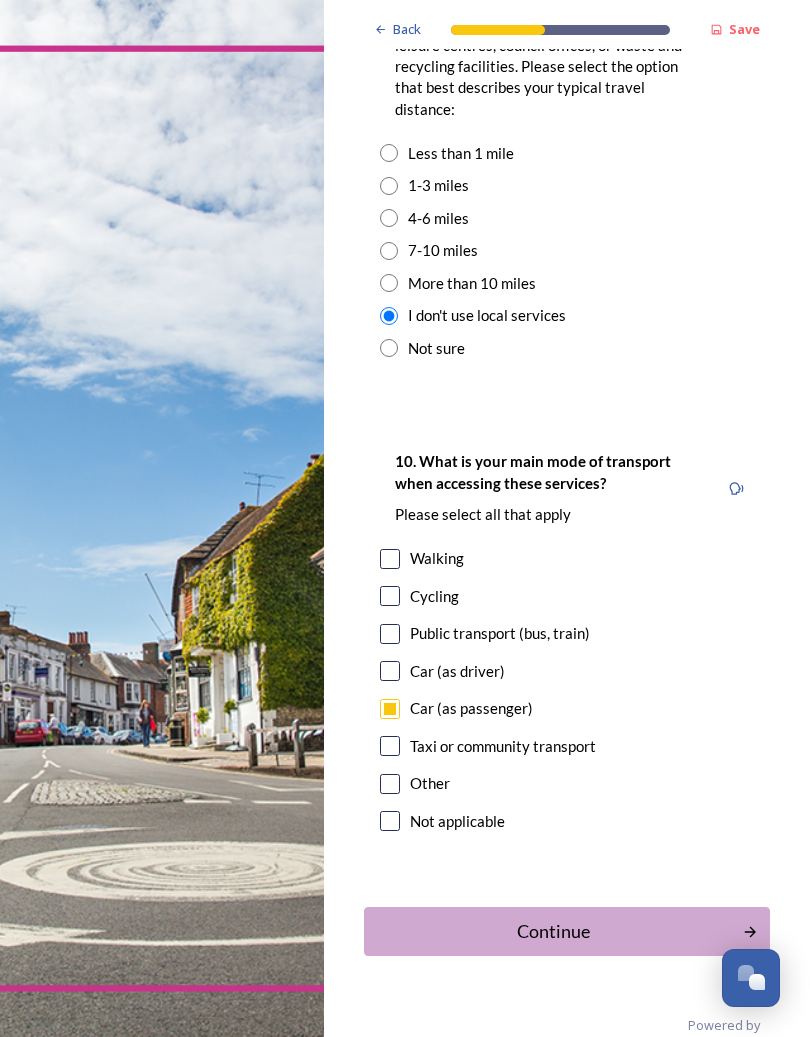 scroll, scrollTop: 2097, scrollLeft: 0, axis: vertical 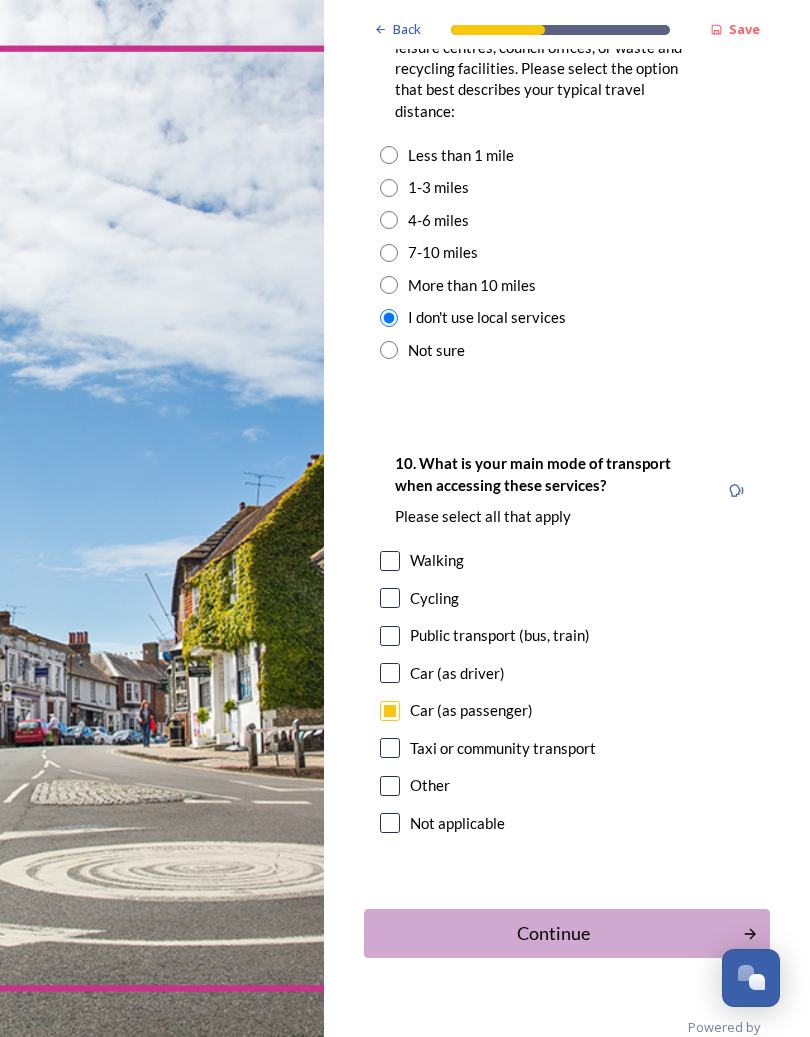 click on "Continue" at bounding box center (553, 933) 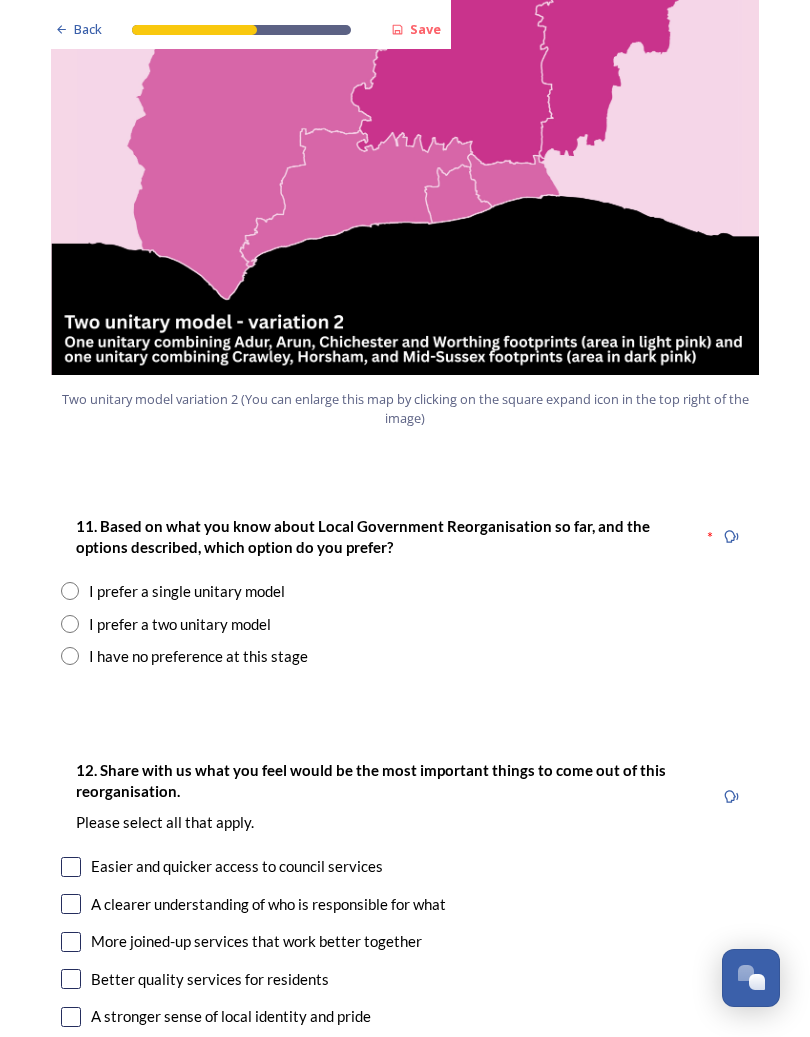 scroll, scrollTop: 2299, scrollLeft: 0, axis: vertical 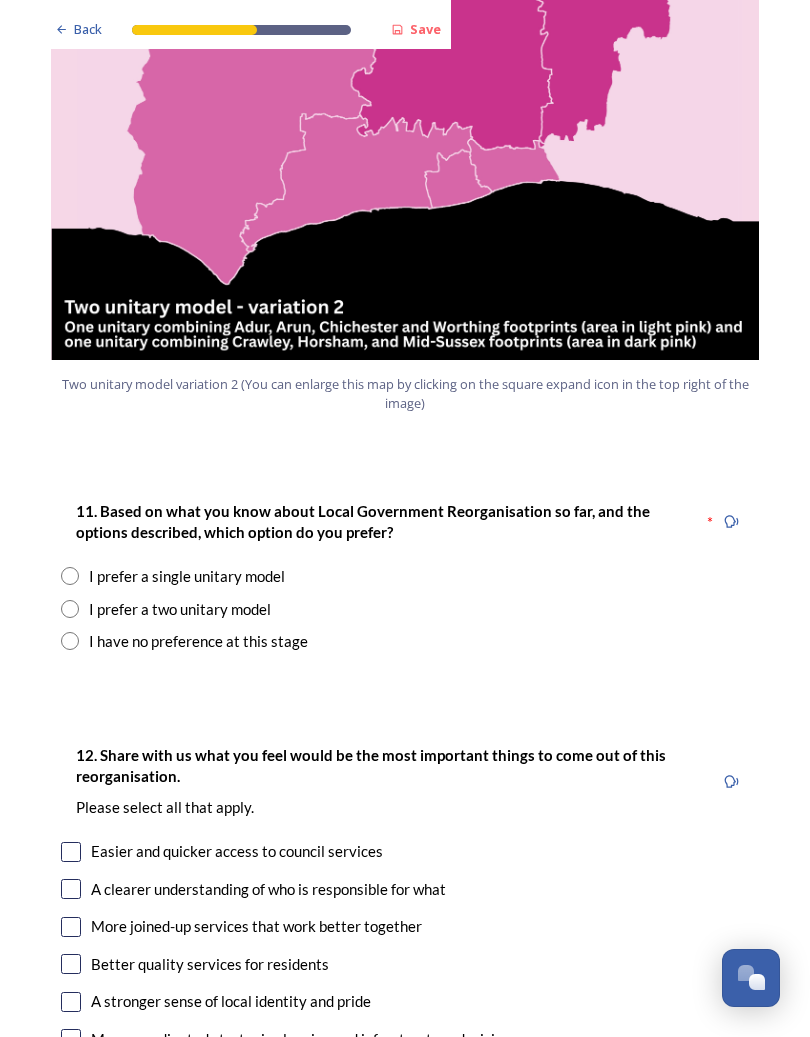 click at bounding box center (70, 641) 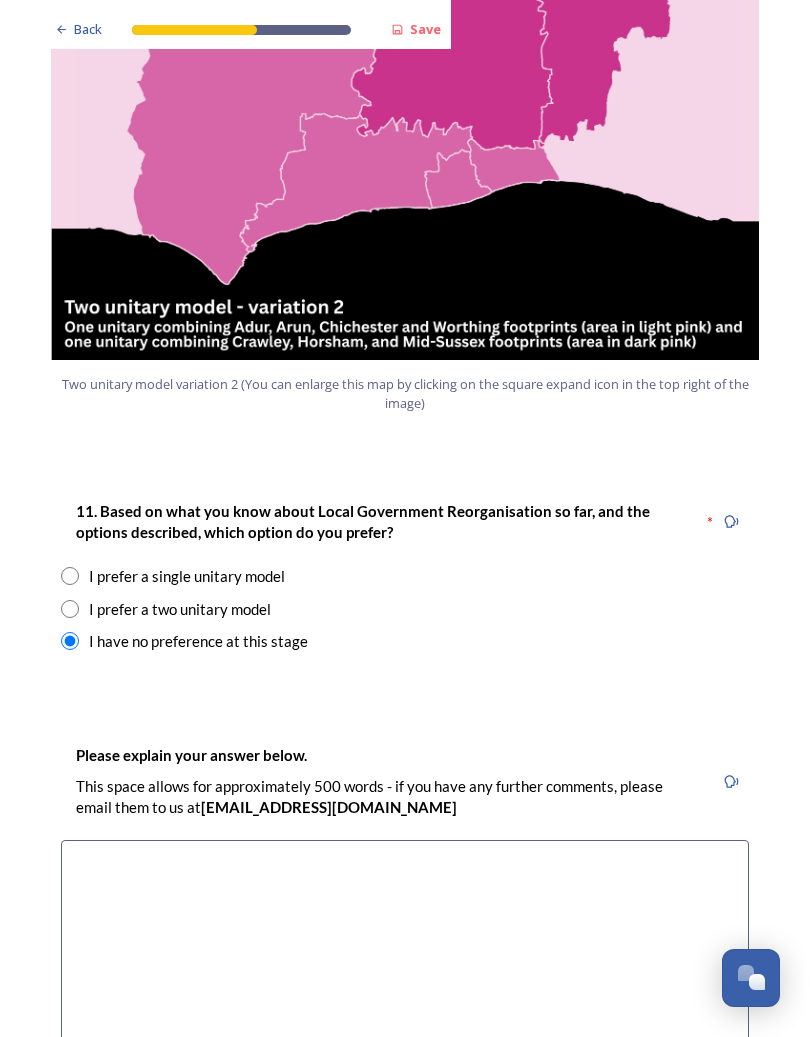 click on "I prefer a single unitary model" at bounding box center (405, 576) 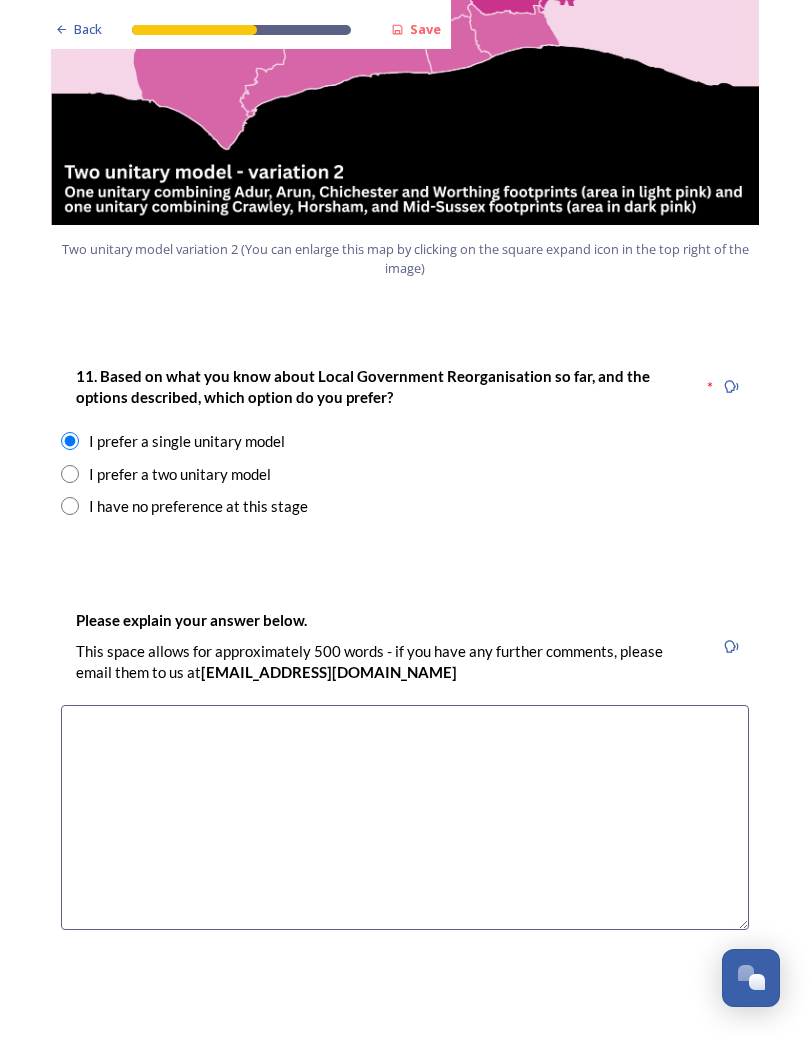 scroll, scrollTop: 2441, scrollLeft: 0, axis: vertical 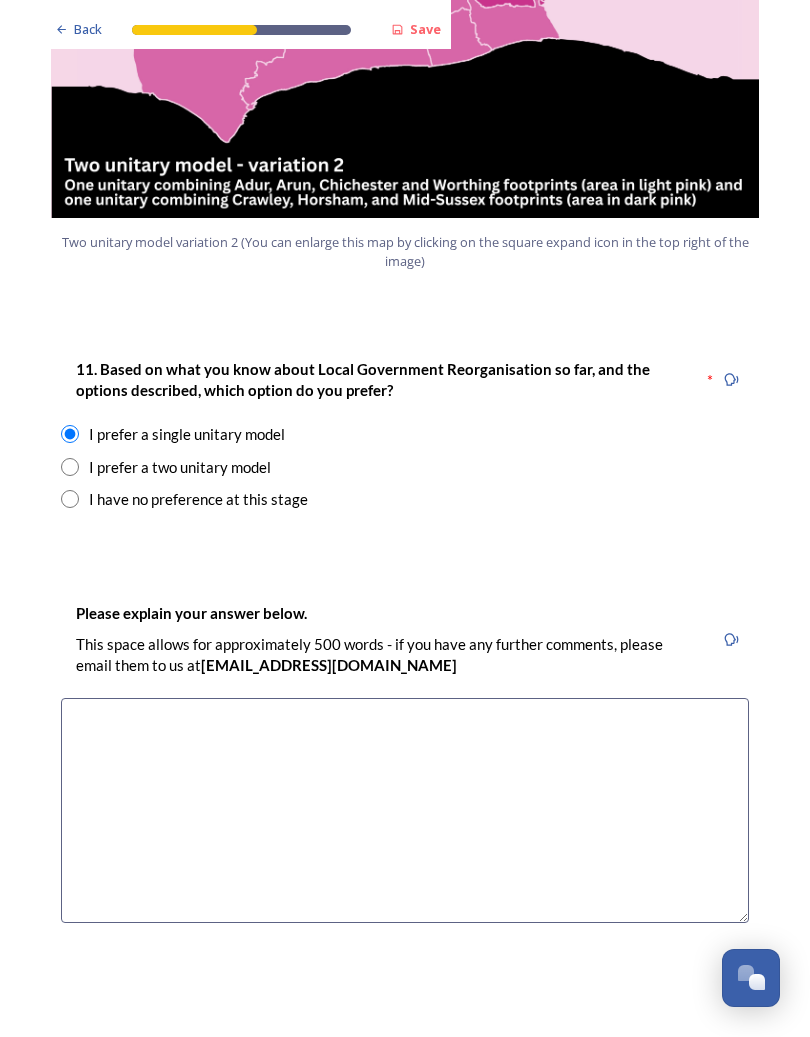 click at bounding box center [70, 499] 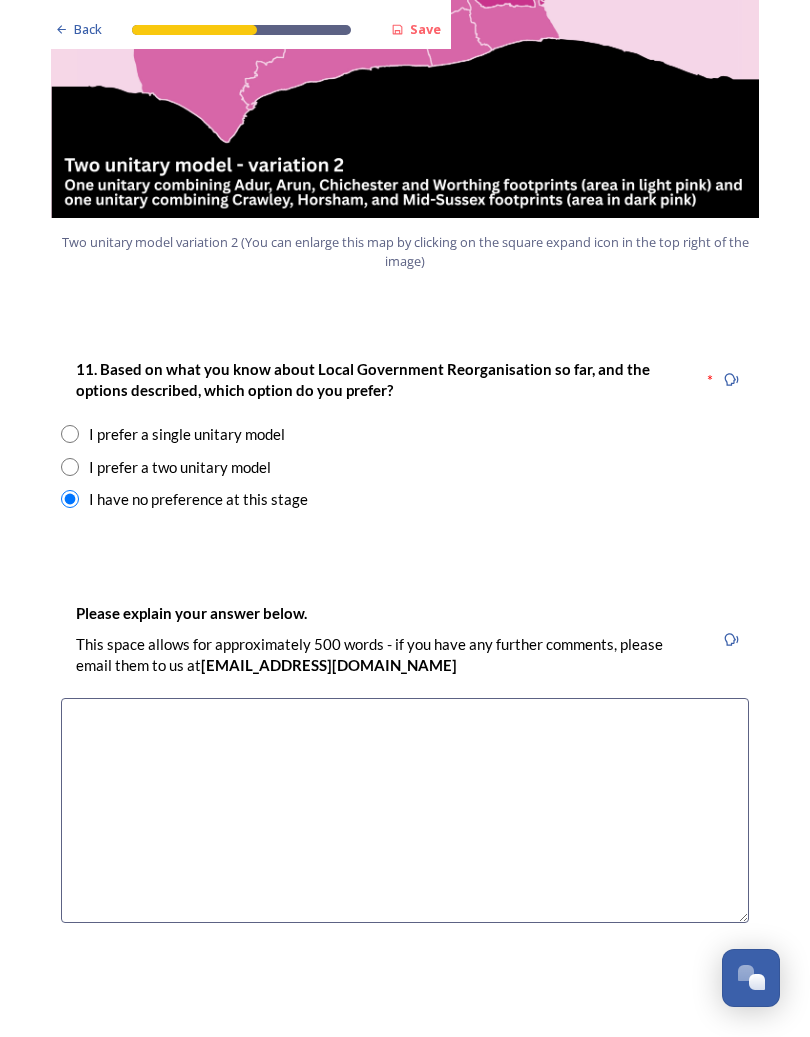 click at bounding box center (405, 810) 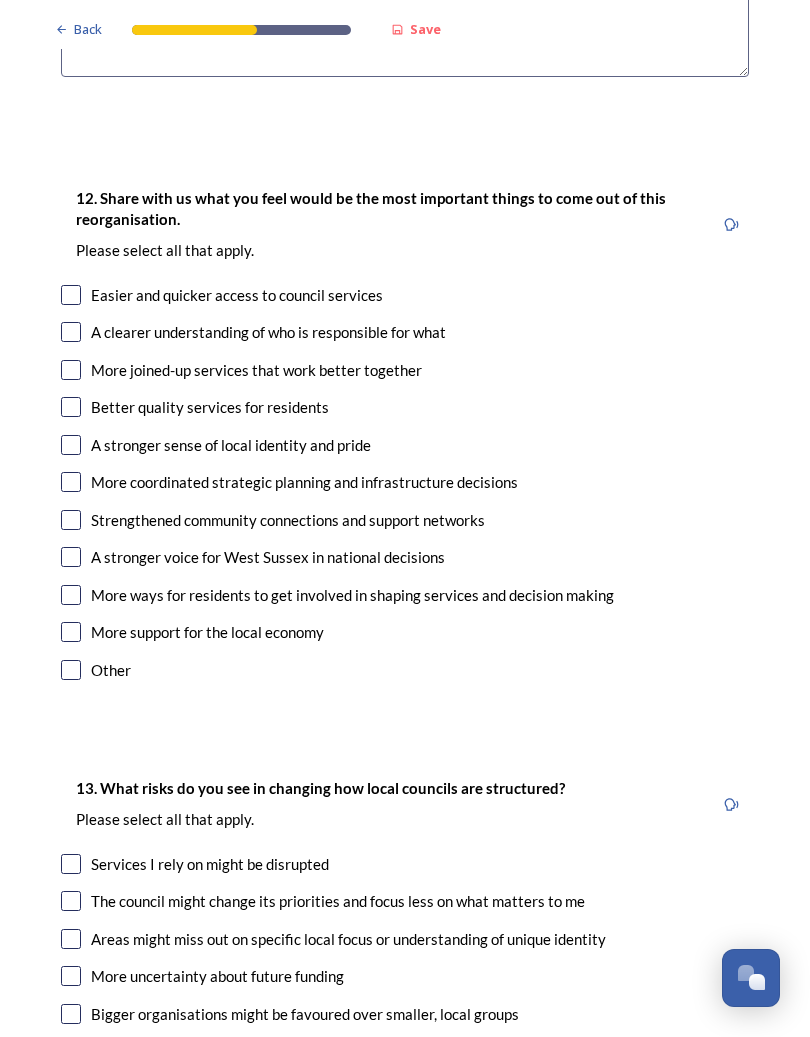 scroll, scrollTop: 3287, scrollLeft: 0, axis: vertical 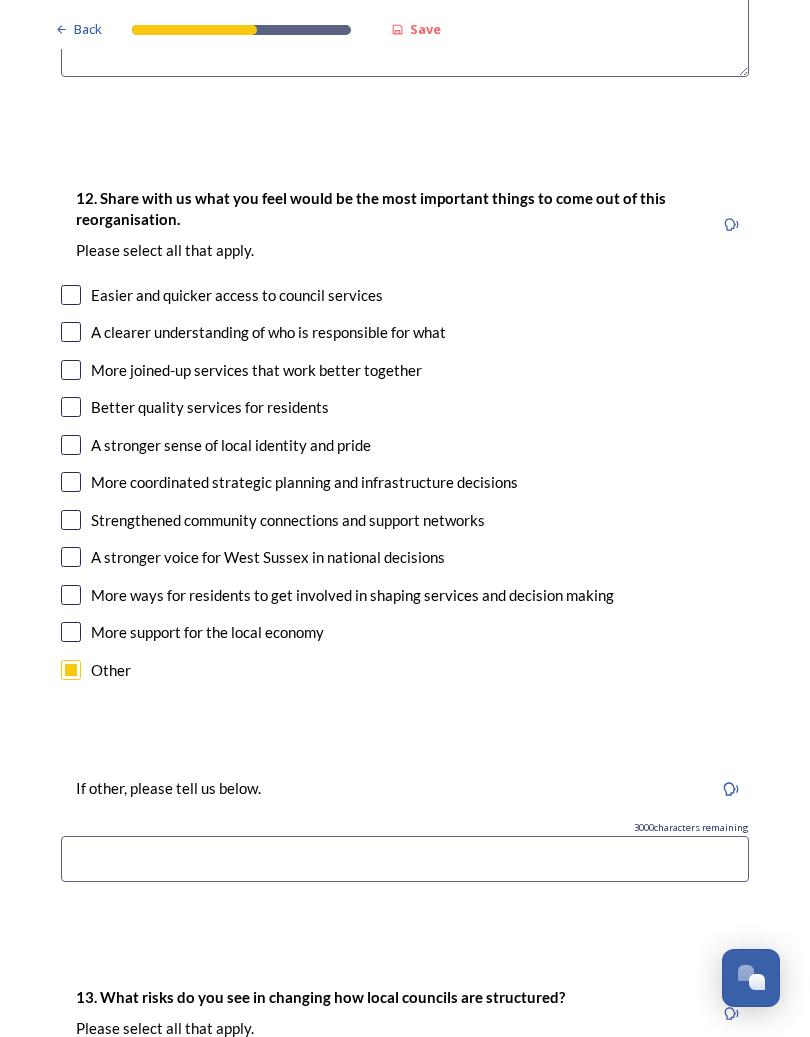 click at bounding box center (405, 859) 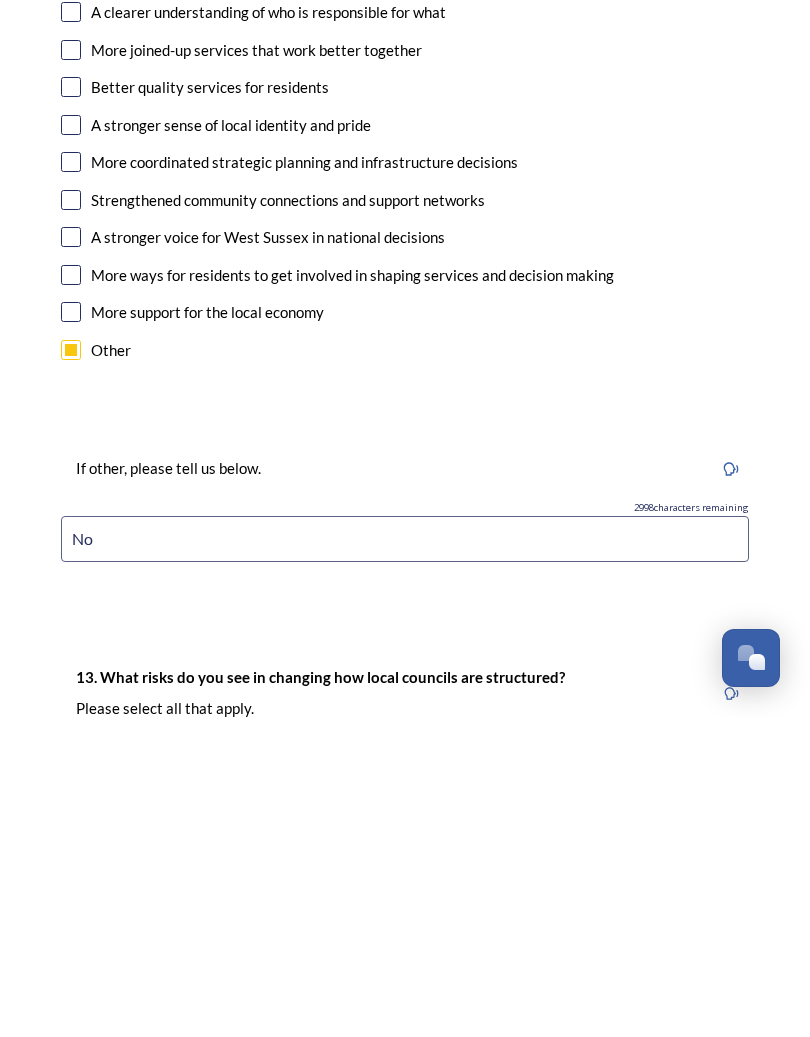 type on "N" 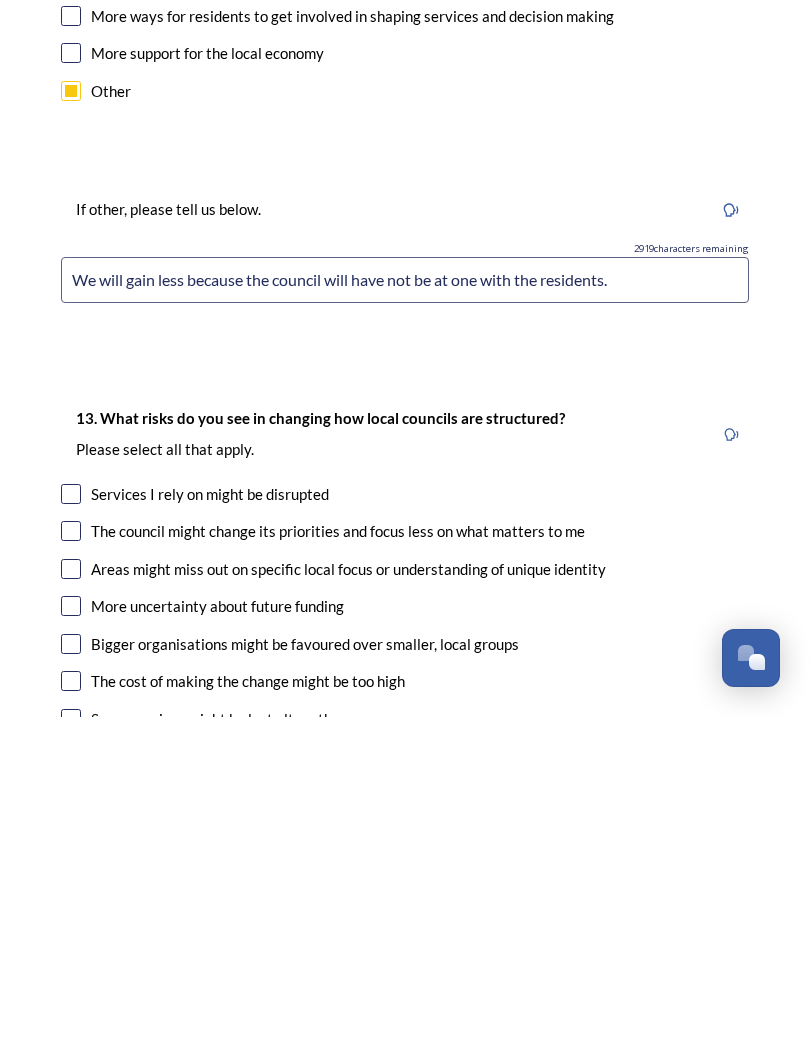 scroll, scrollTop: 3548, scrollLeft: 0, axis: vertical 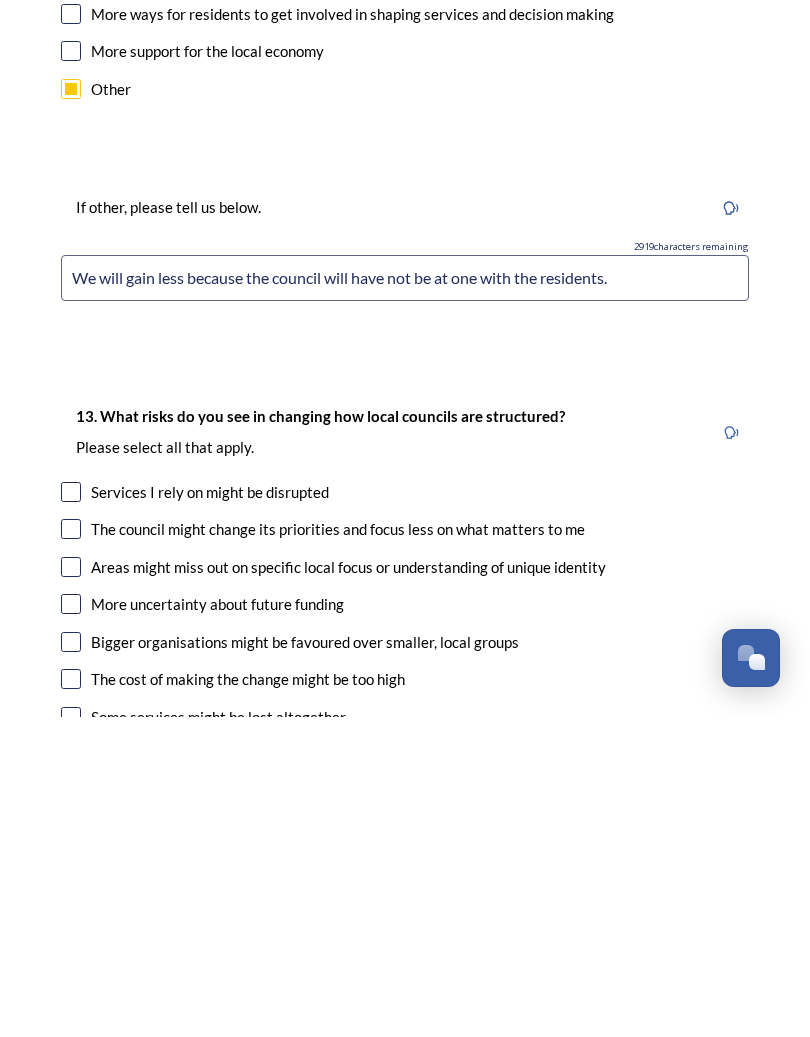 type on "We will gain less because the council will have not be at one with the residents." 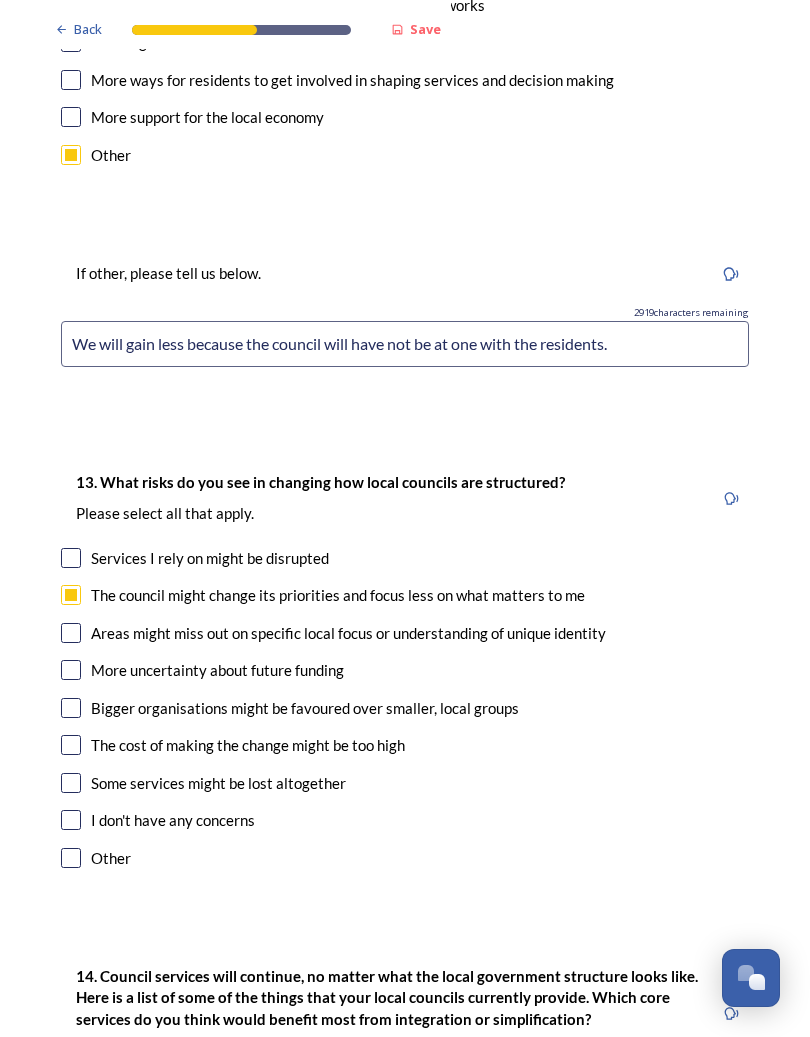 scroll, scrollTop: 3806, scrollLeft: 0, axis: vertical 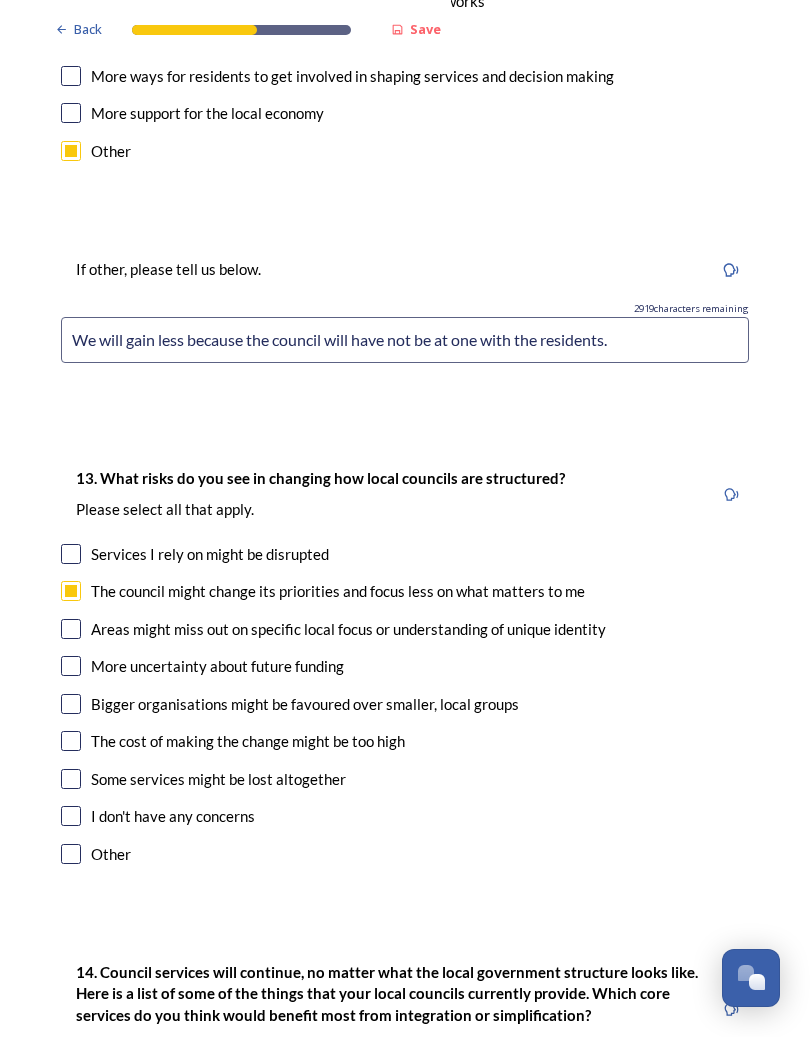 click at bounding box center (71, 704) 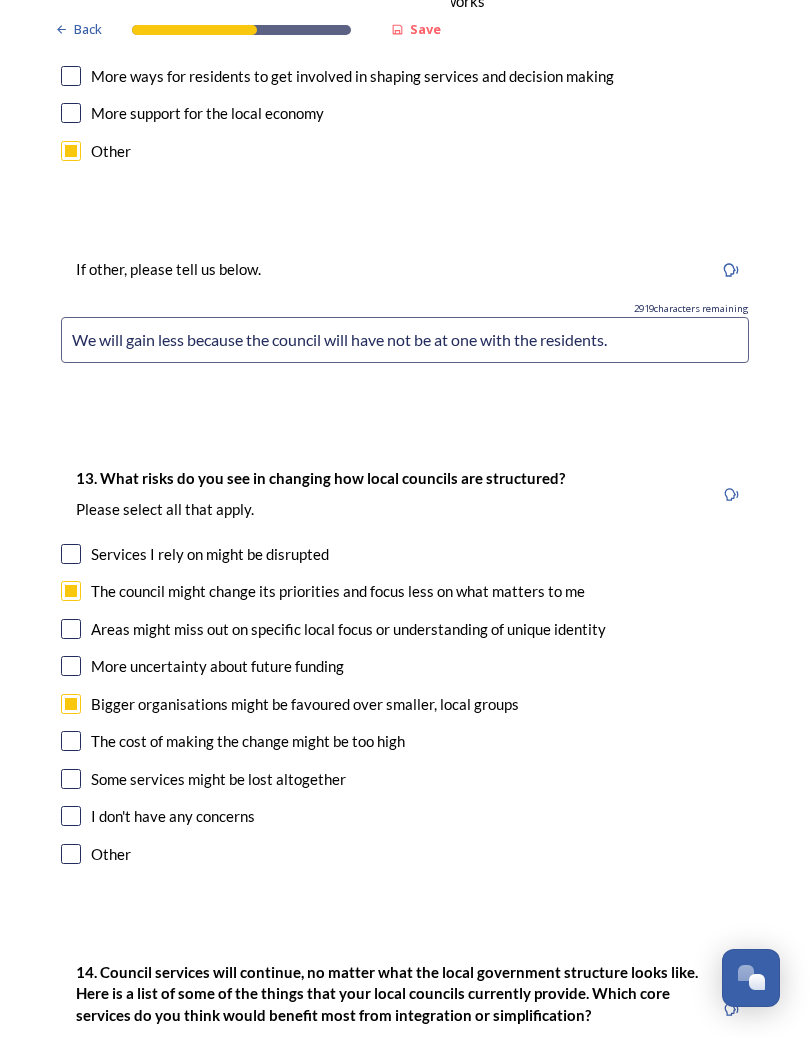 click at bounding box center (71, 666) 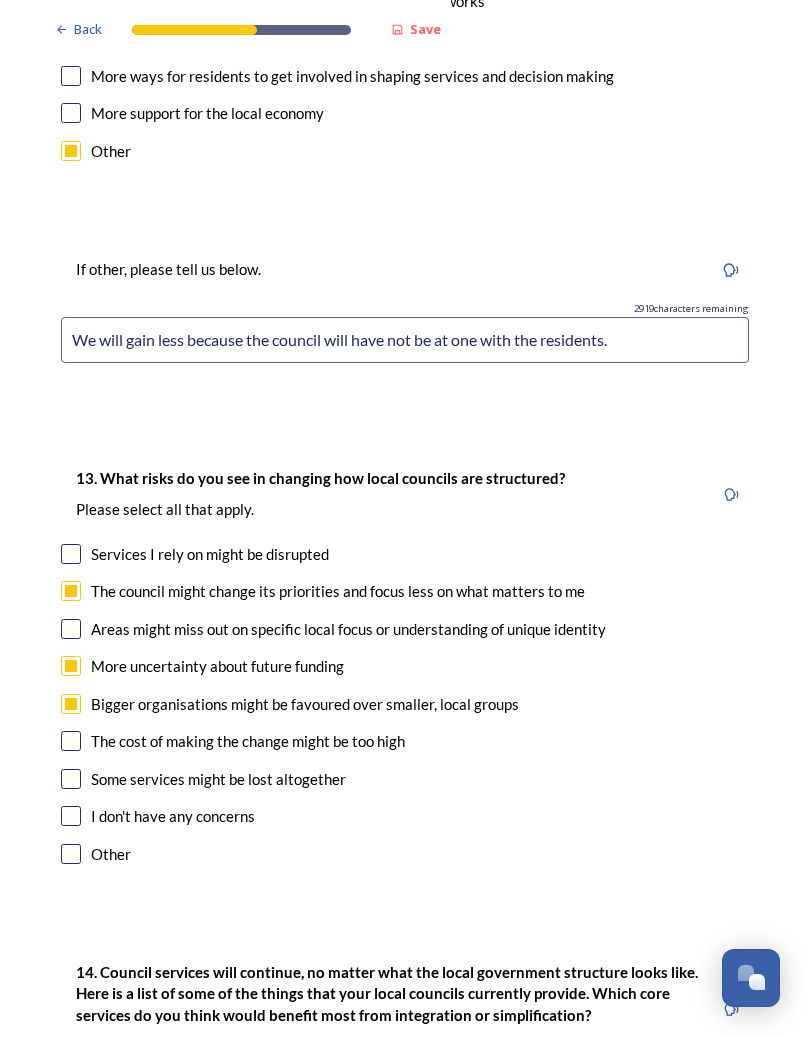 click at bounding box center [71, 741] 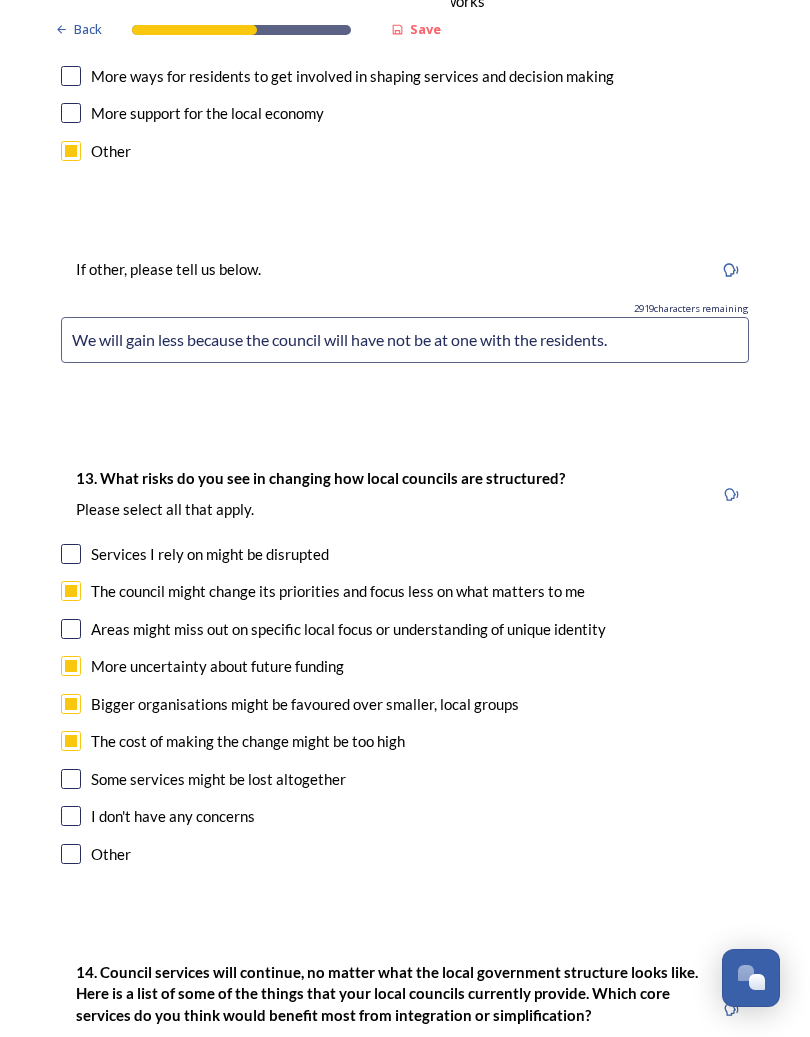 click at bounding box center (71, 779) 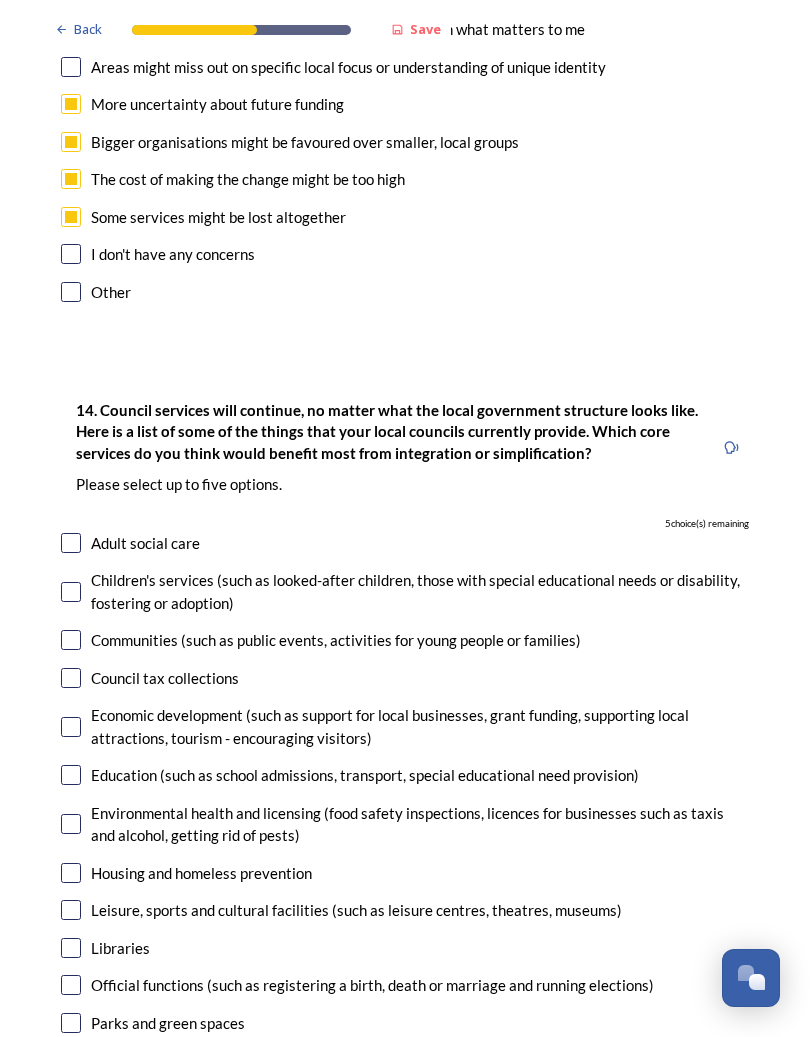 scroll, scrollTop: 4369, scrollLeft: 0, axis: vertical 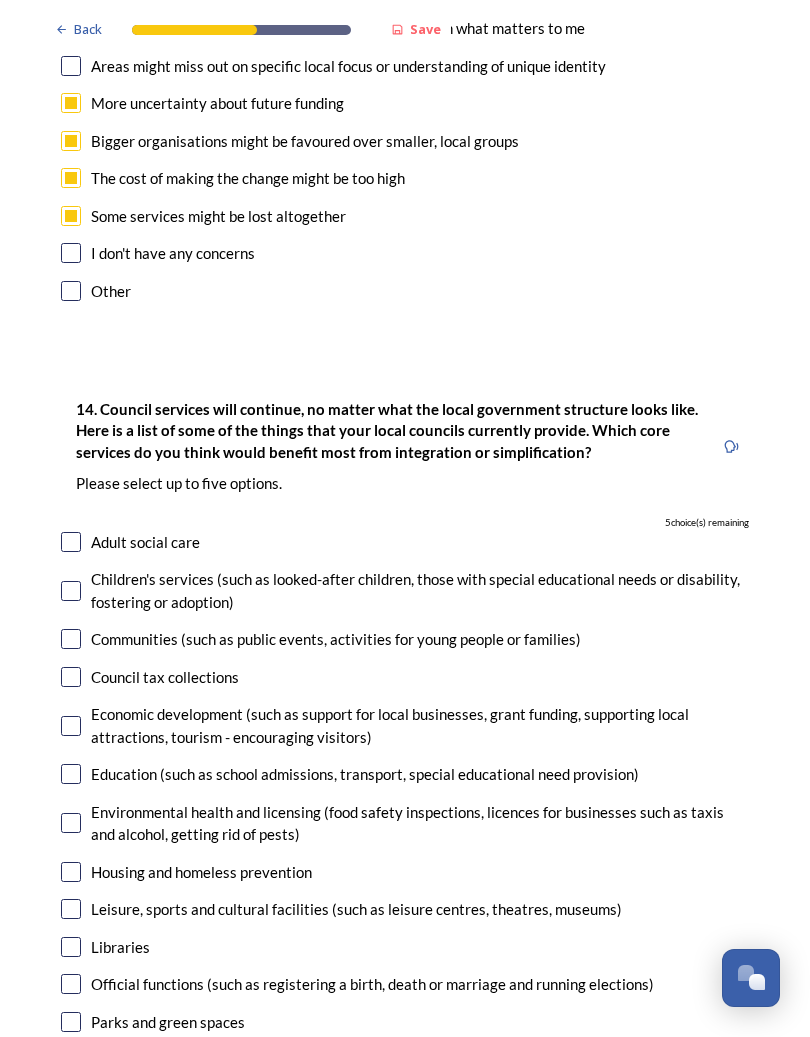 click at bounding box center [71, 542] 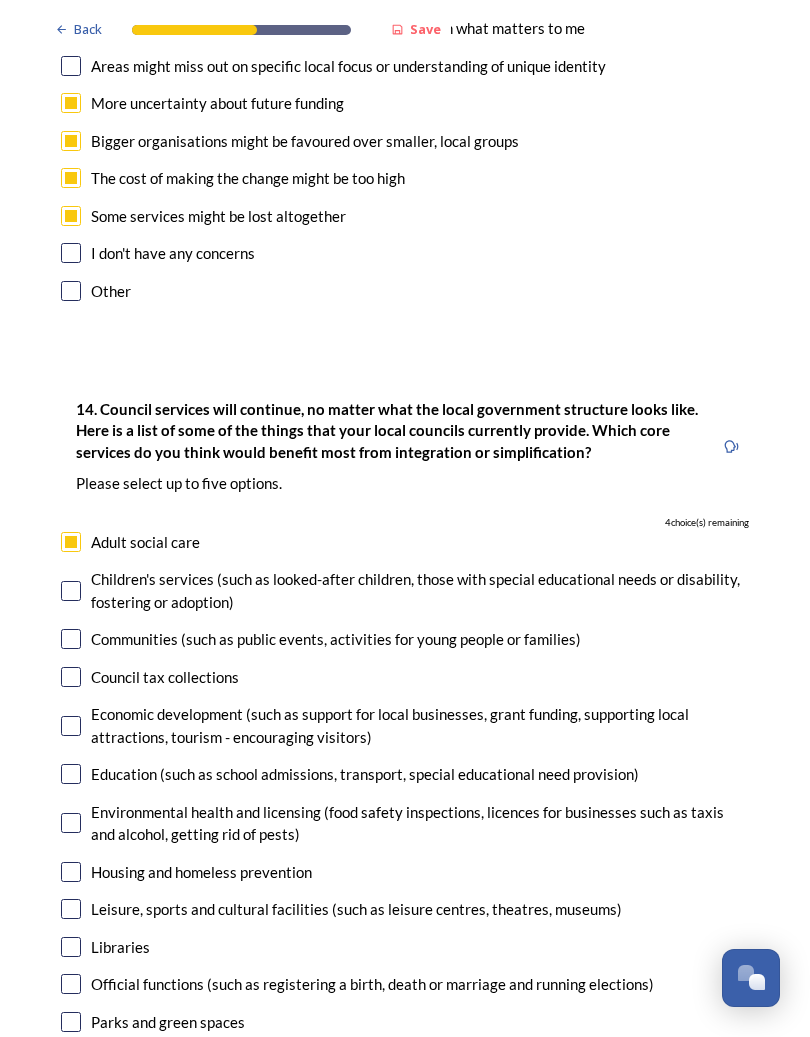 click on "Children's services (such as looked-after children, those with special educational needs or disability, fostering or adoption)" at bounding box center (405, 590) 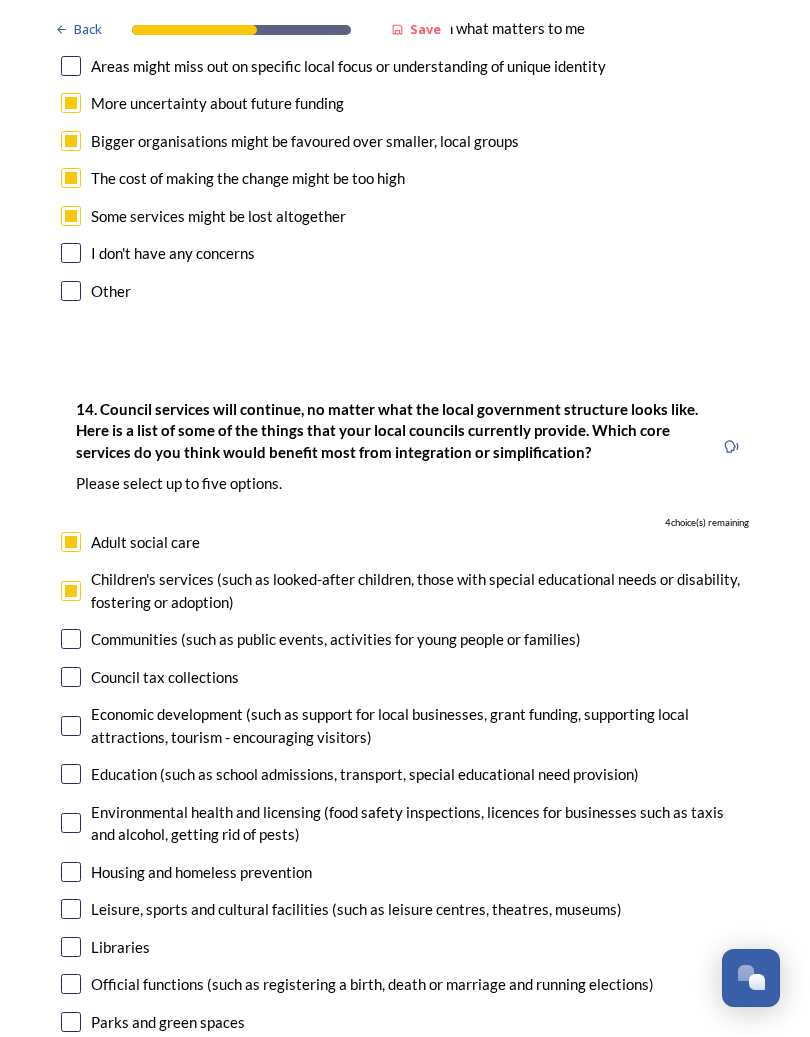 checkbox on "true" 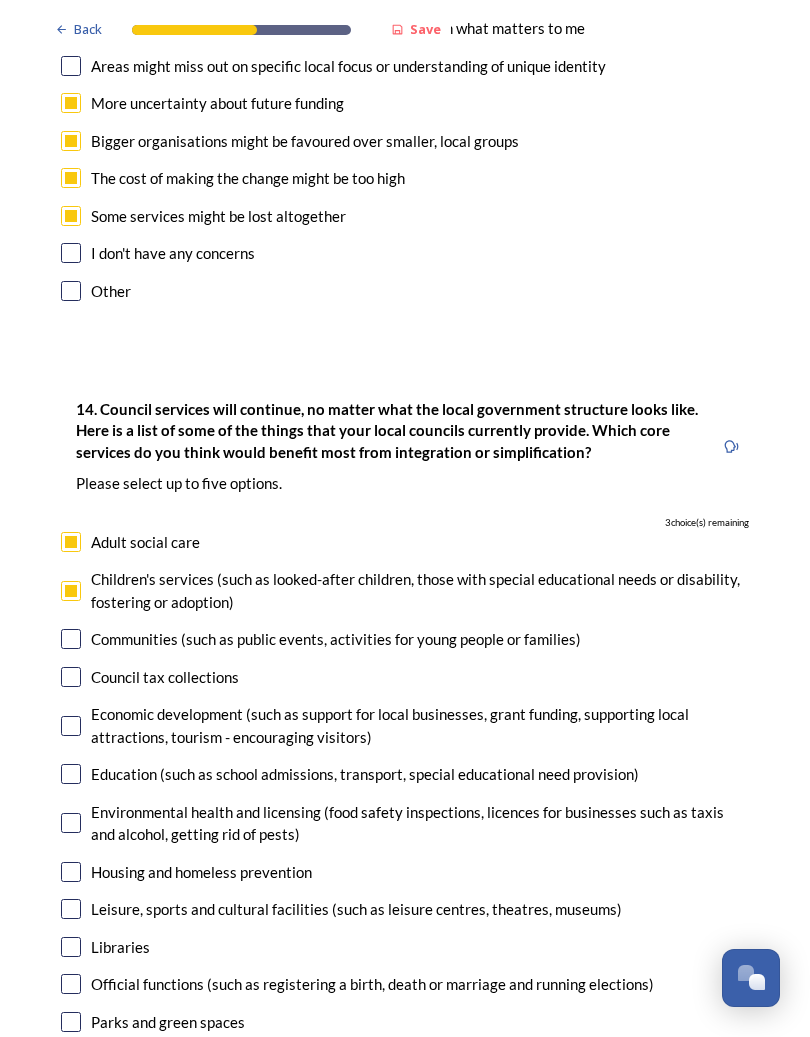 click at bounding box center (71, 677) 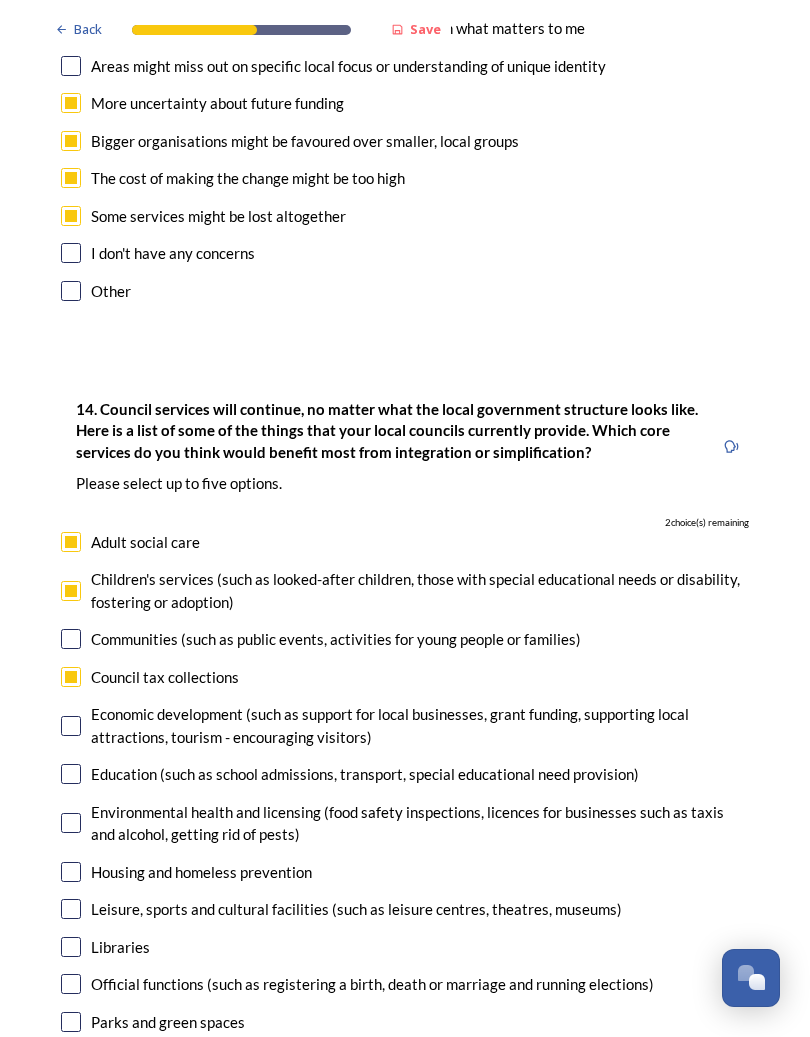 click at bounding box center (71, 774) 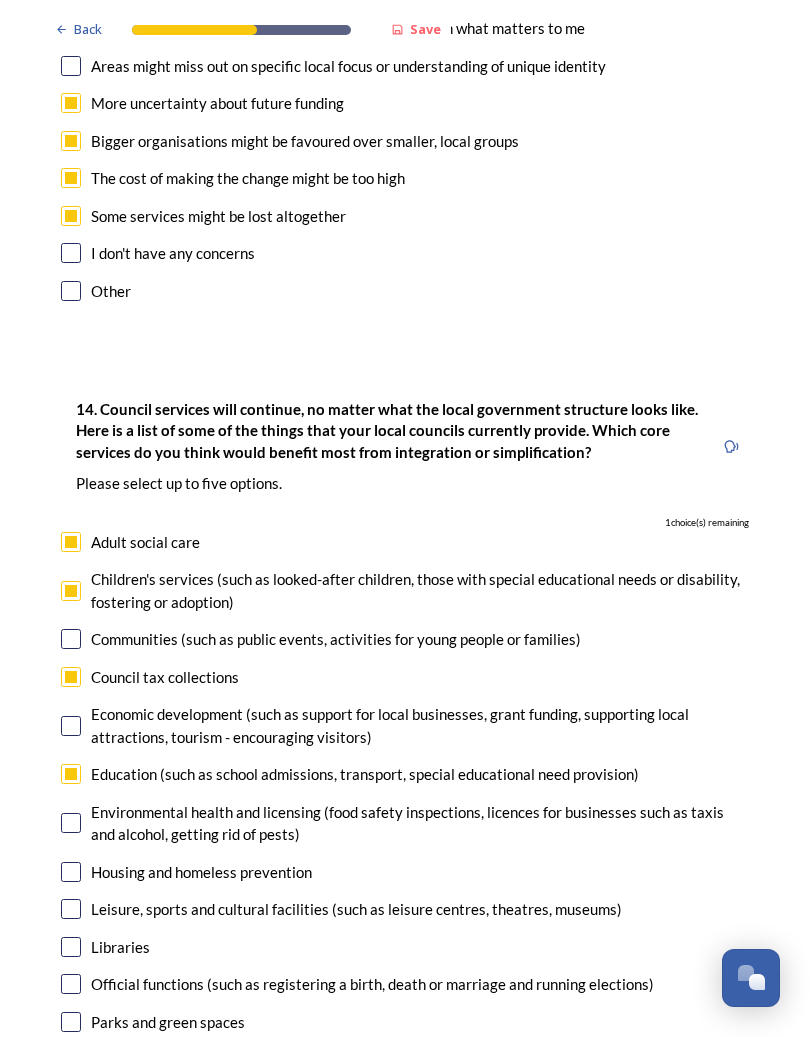 click at bounding box center [71, 872] 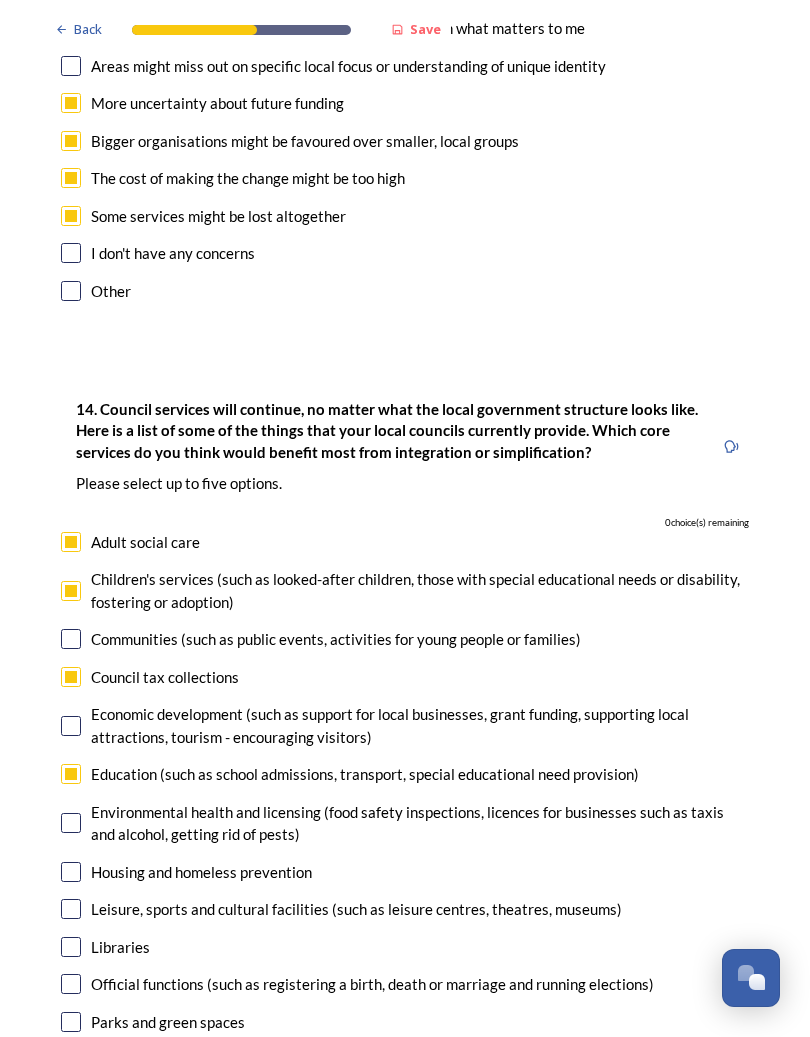 checkbox on "true" 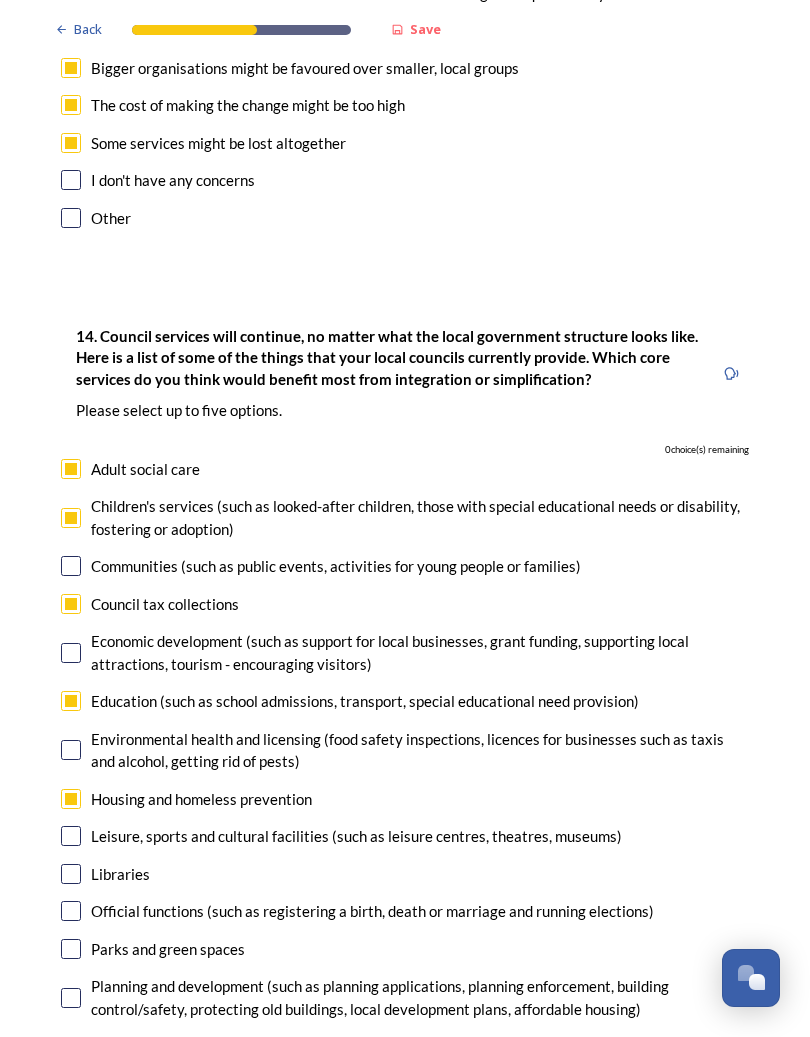 scroll, scrollTop: 4450, scrollLeft: 0, axis: vertical 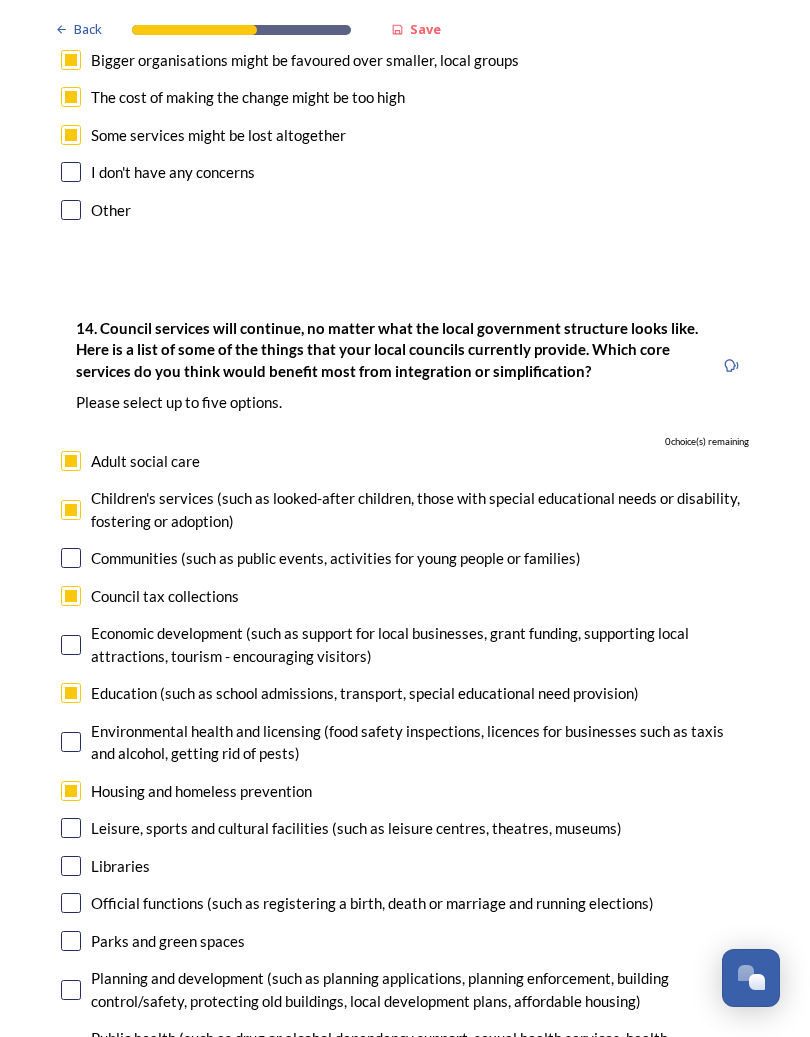 click at bounding box center (71, 941) 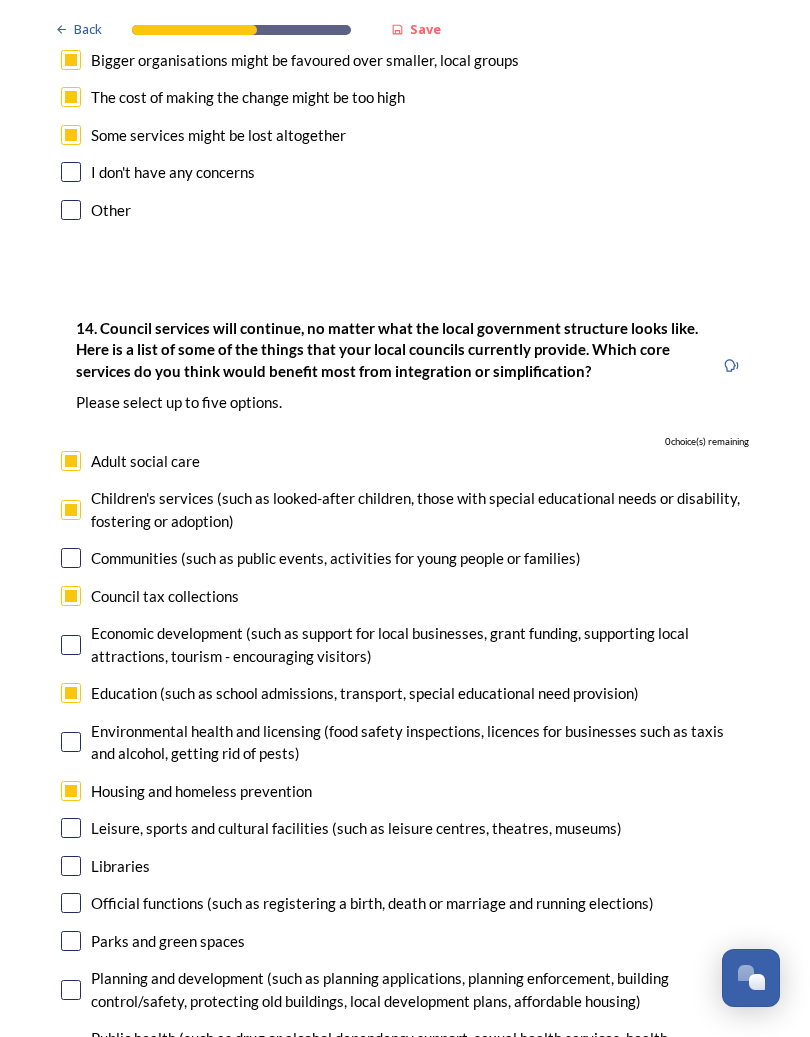 click at bounding box center [71, 596] 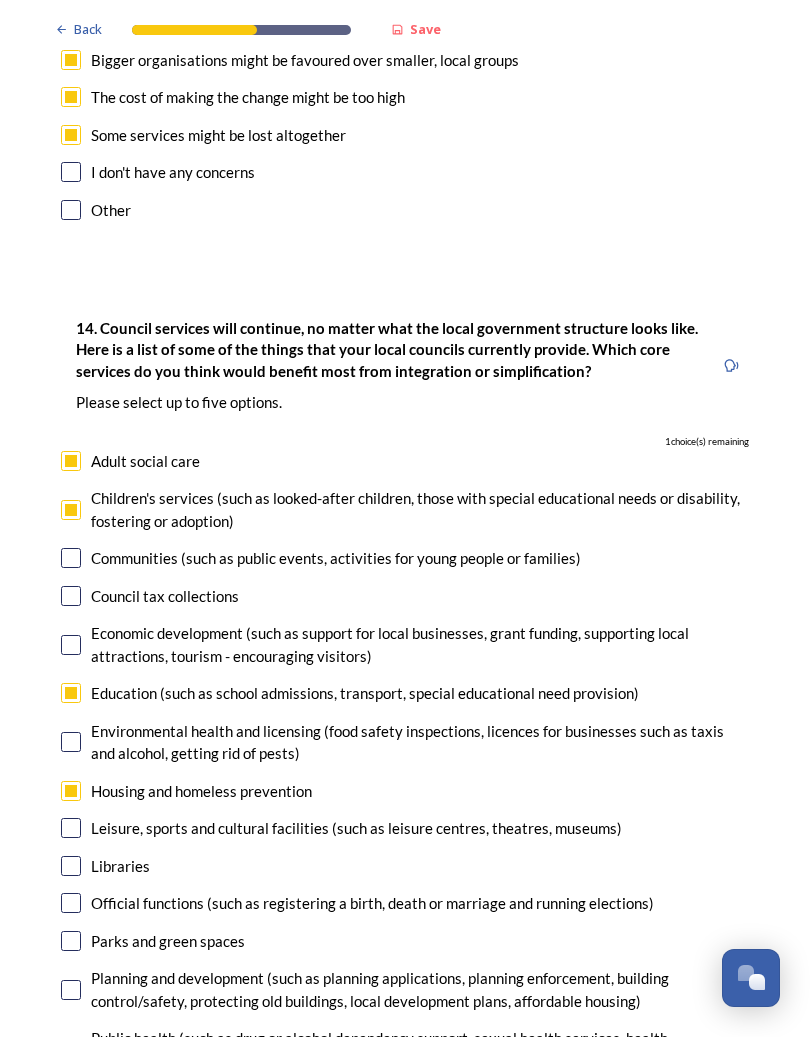 click on "Parks and green spaces" at bounding box center (405, 941) 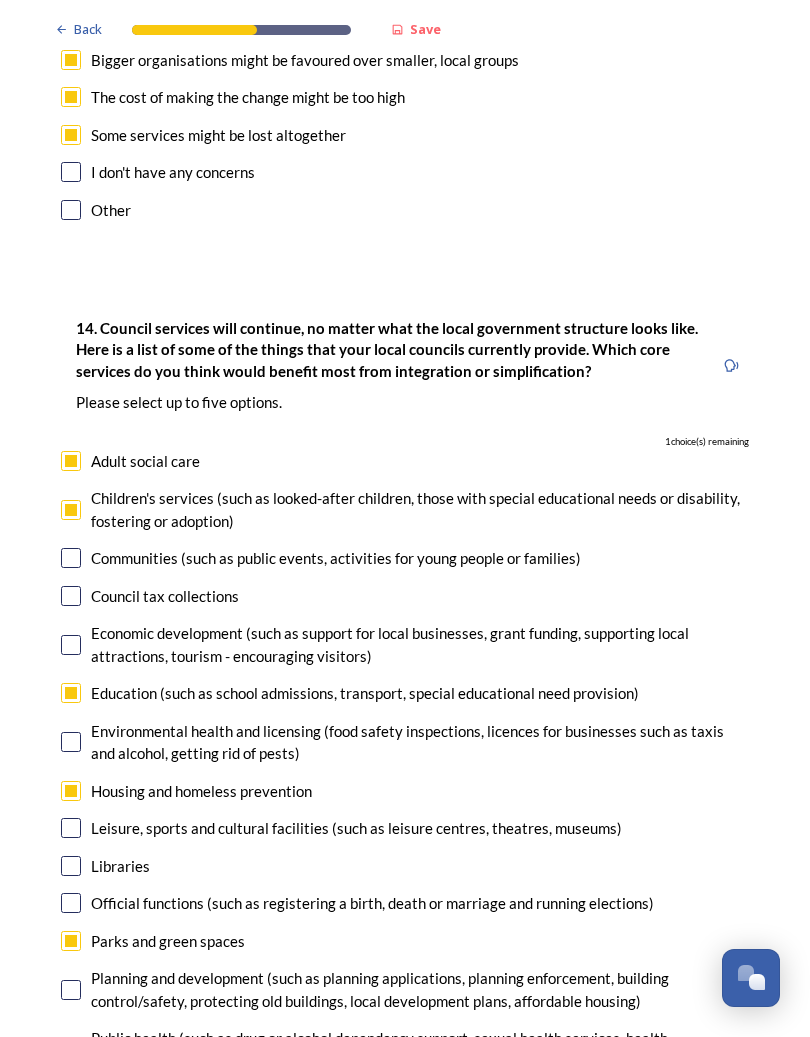 checkbox on "true" 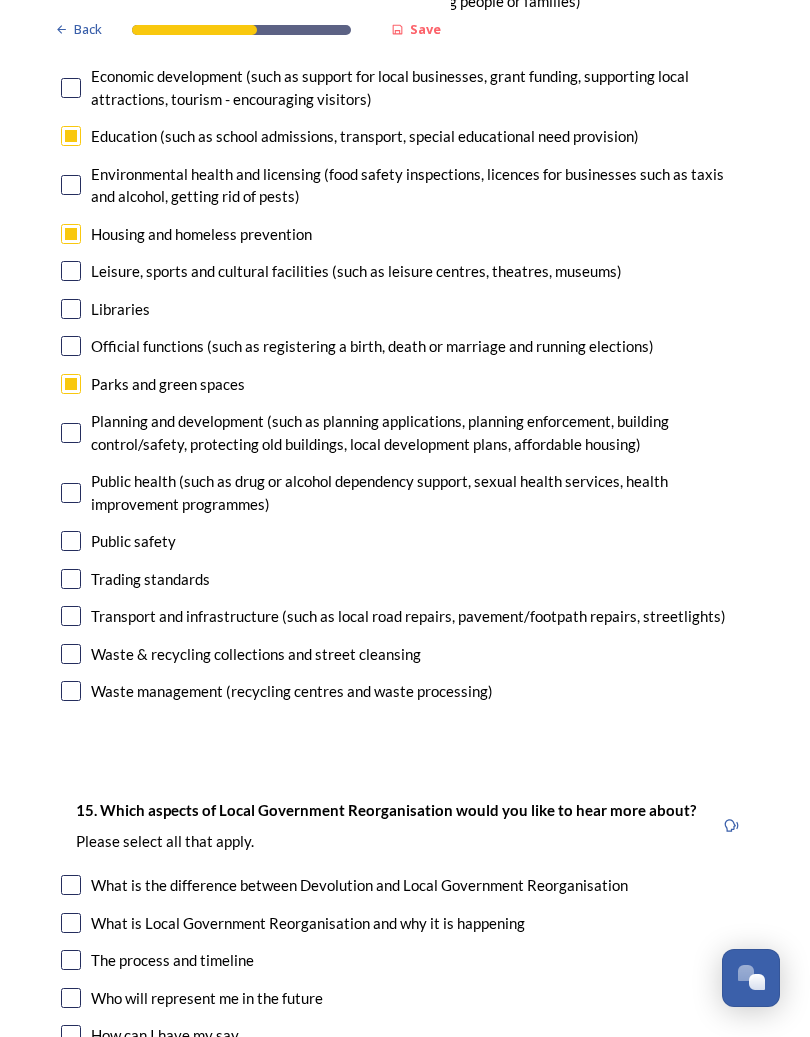 scroll, scrollTop: 5015, scrollLeft: 0, axis: vertical 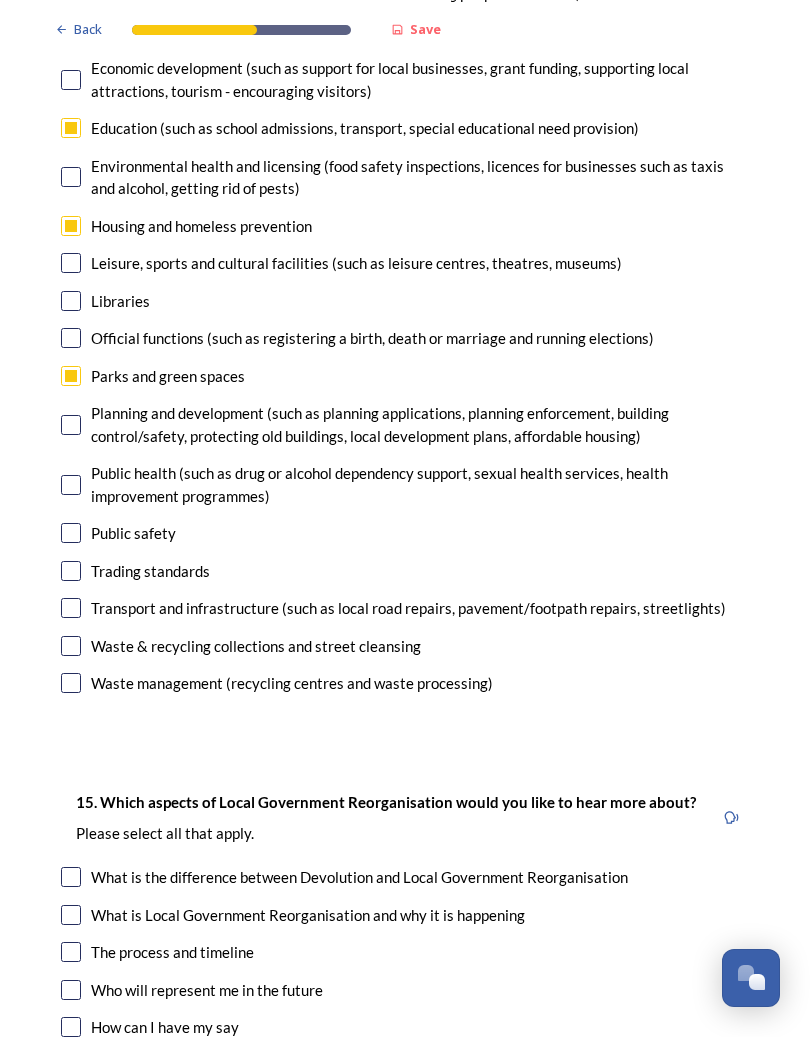 click at bounding box center (71, 915) 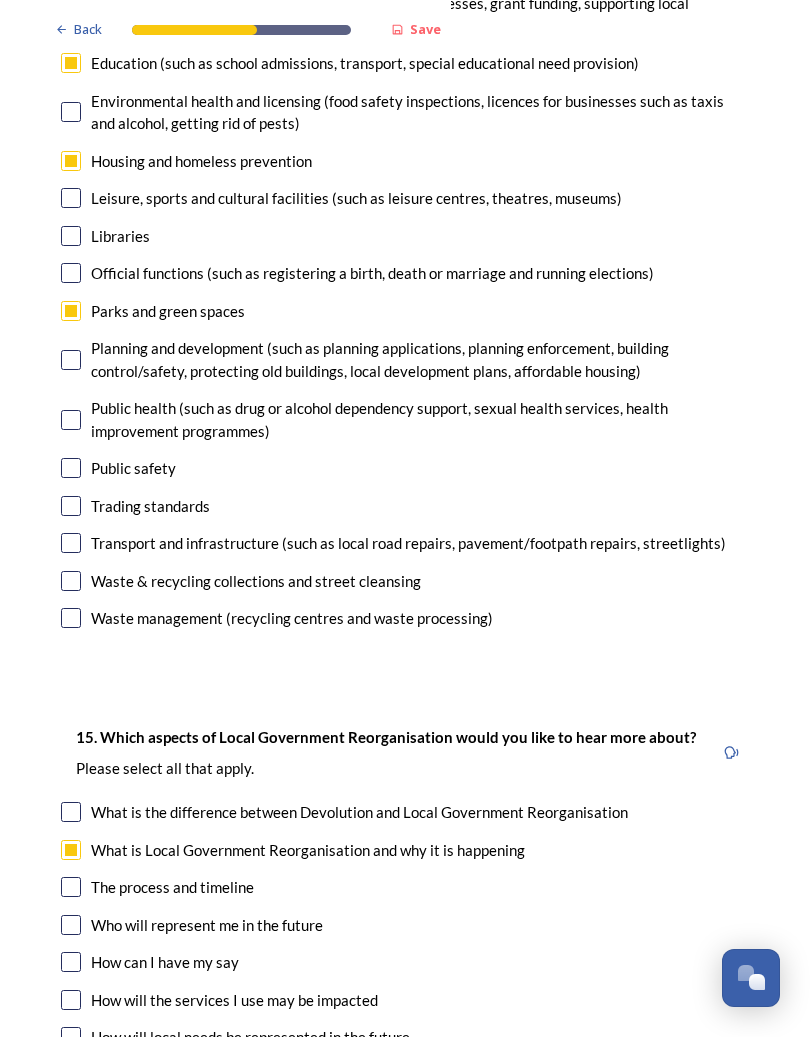 scroll, scrollTop: 5091, scrollLeft: 0, axis: vertical 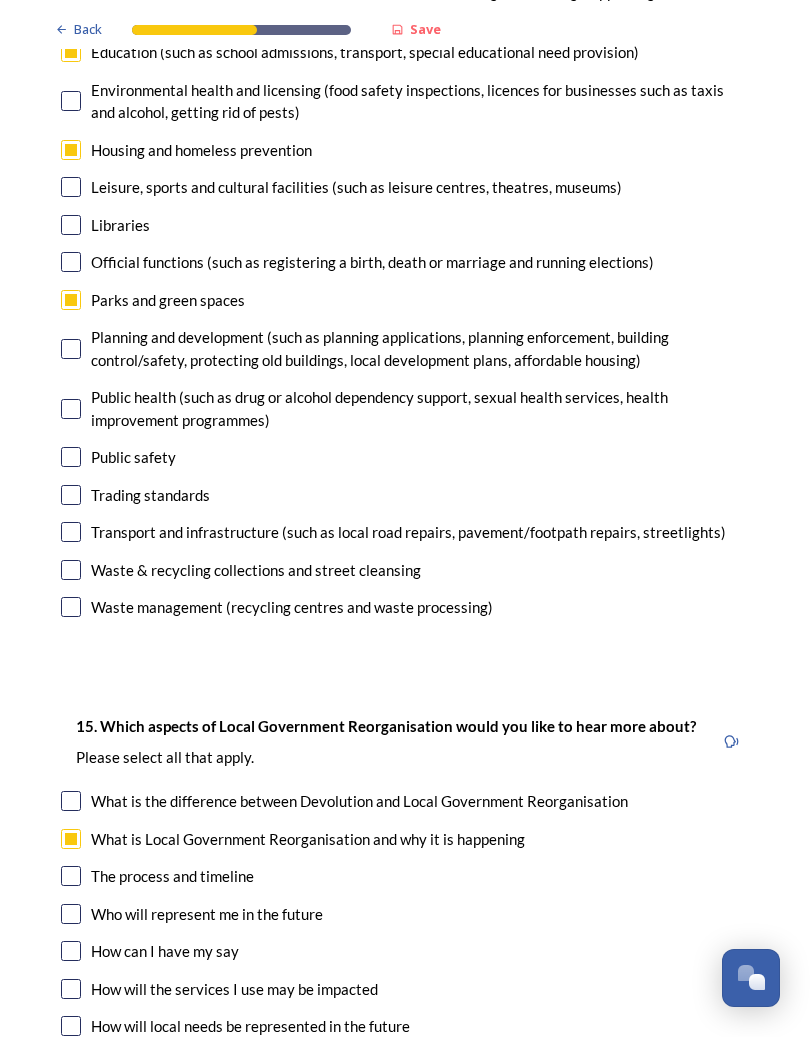 click at bounding box center [71, 914] 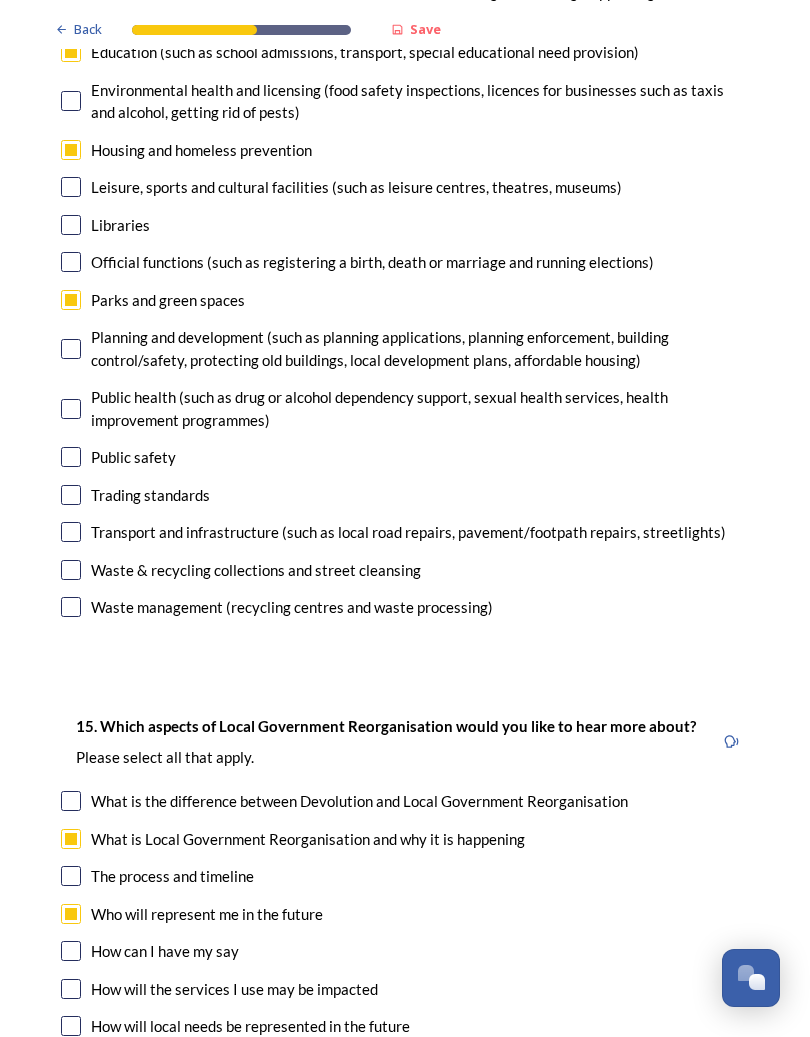click at bounding box center (71, 951) 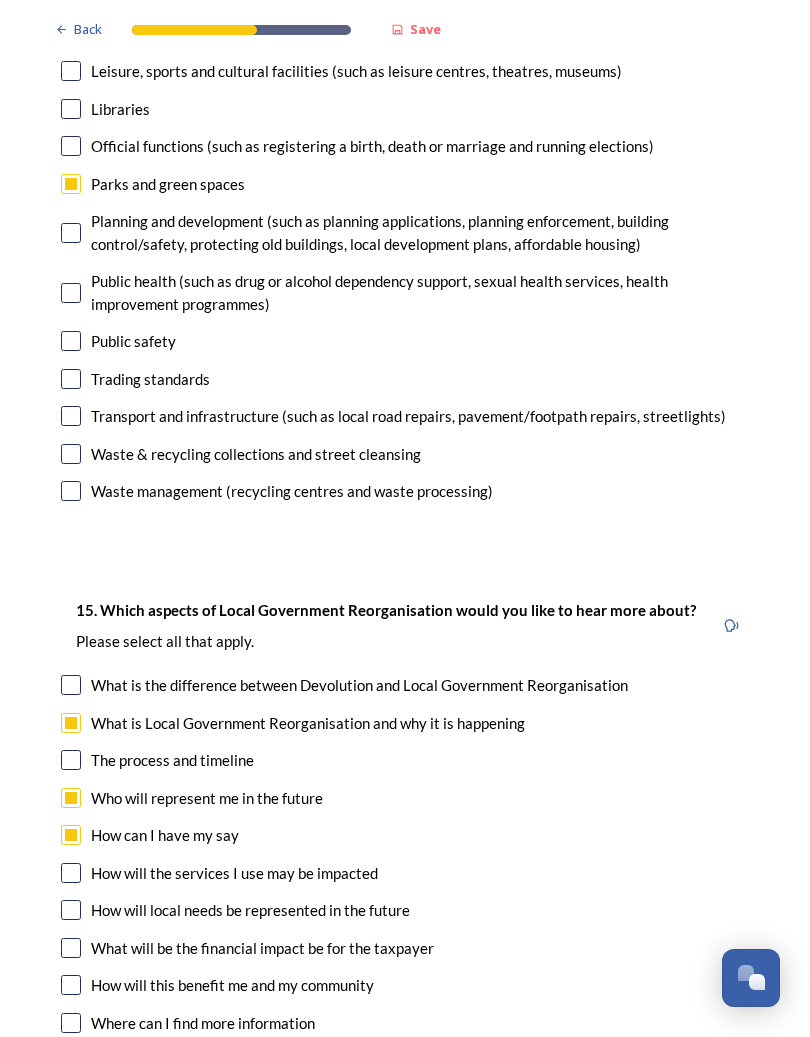 scroll, scrollTop: 5230, scrollLeft: 0, axis: vertical 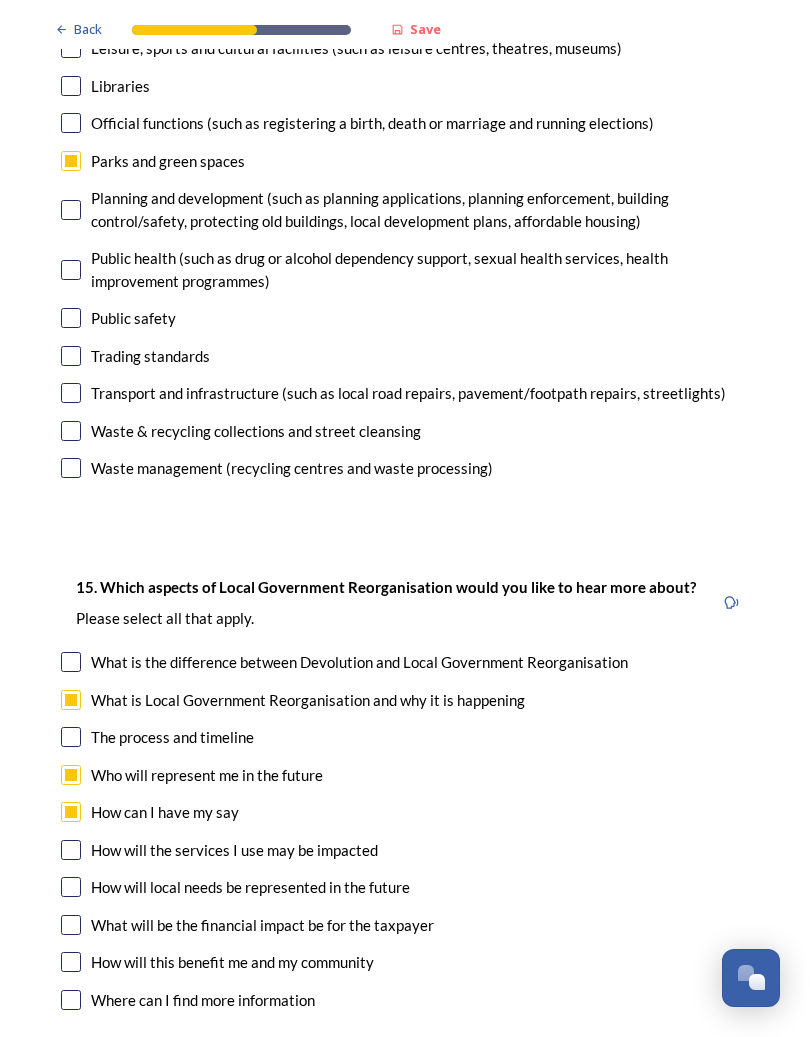 click at bounding box center (71, 887) 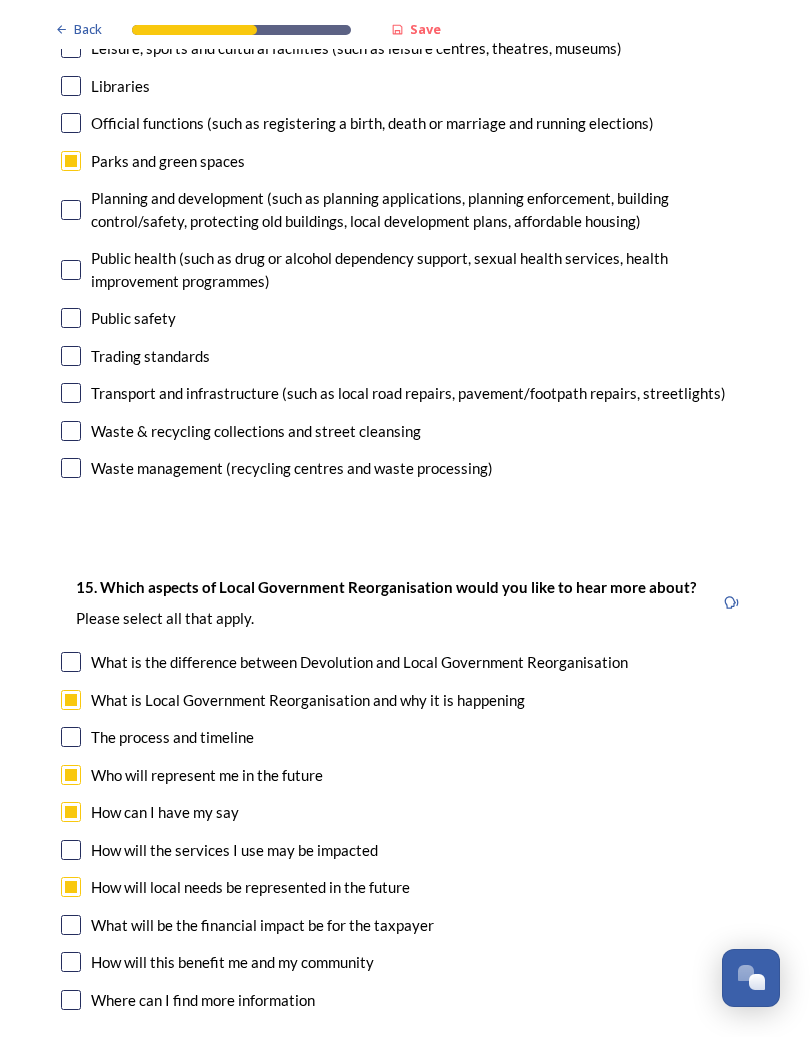 click at bounding box center (71, 925) 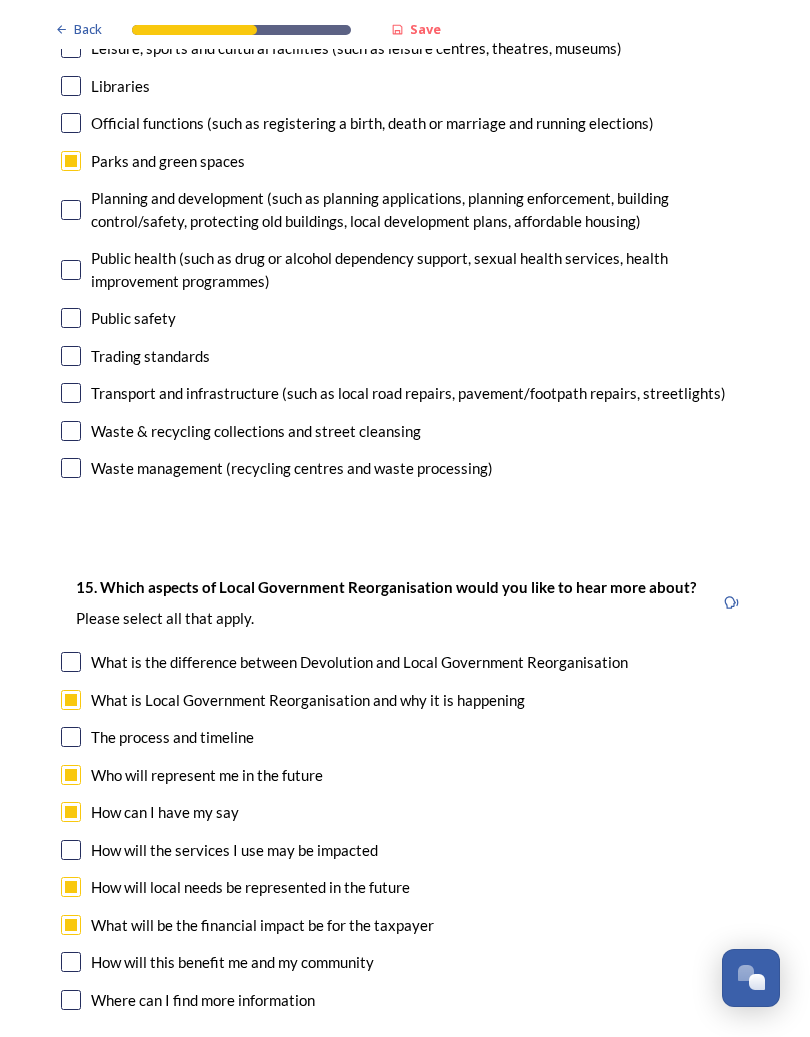 click at bounding box center (71, 962) 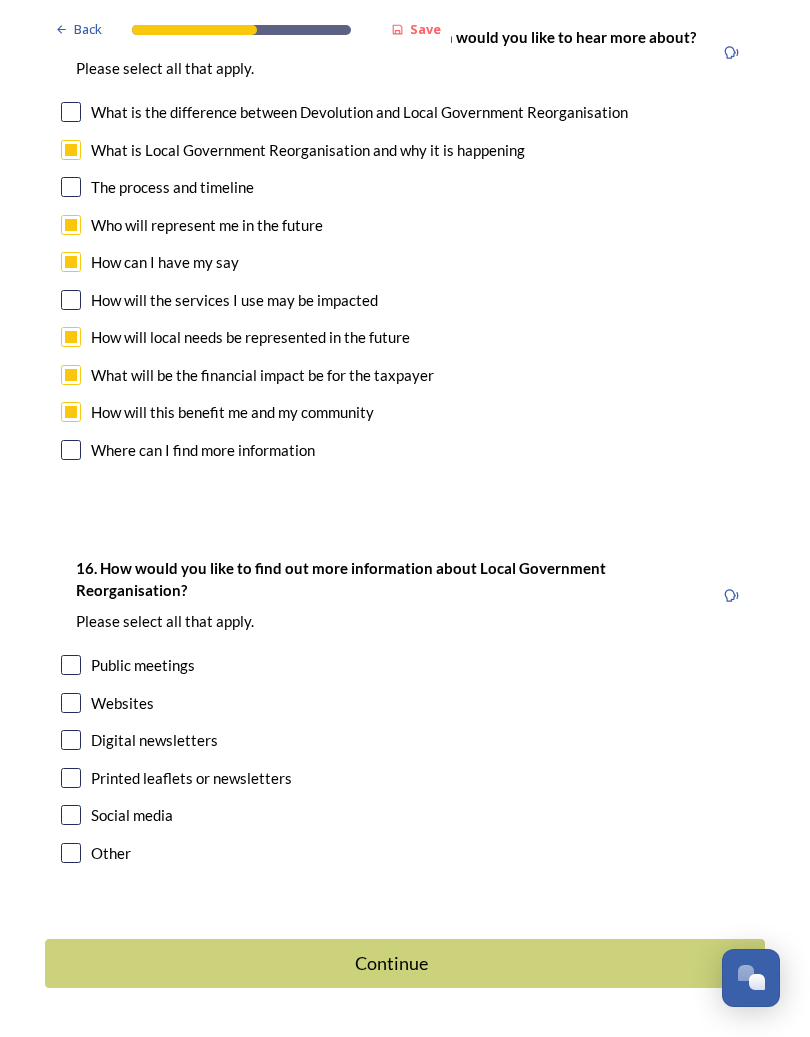 scroll, scrollTop: 5779, scrollLeft: 0, axis: vertical 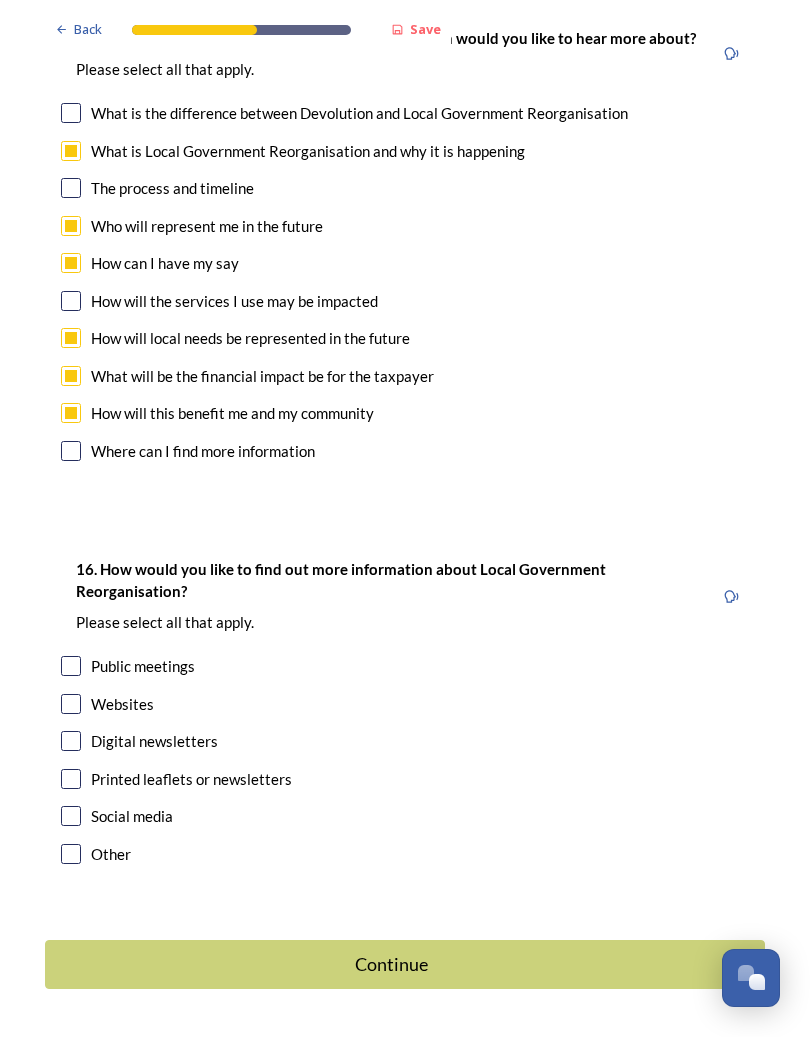 click at bounding box center (71, 779) 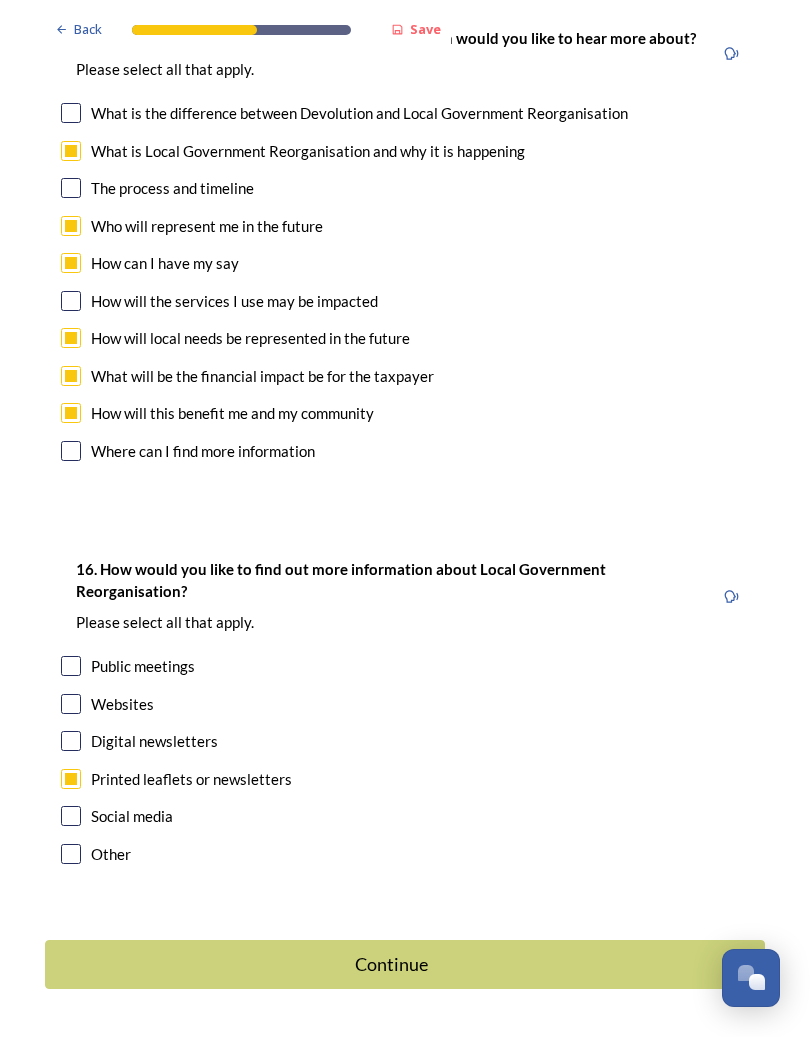 click at bounding box center [71, 816] 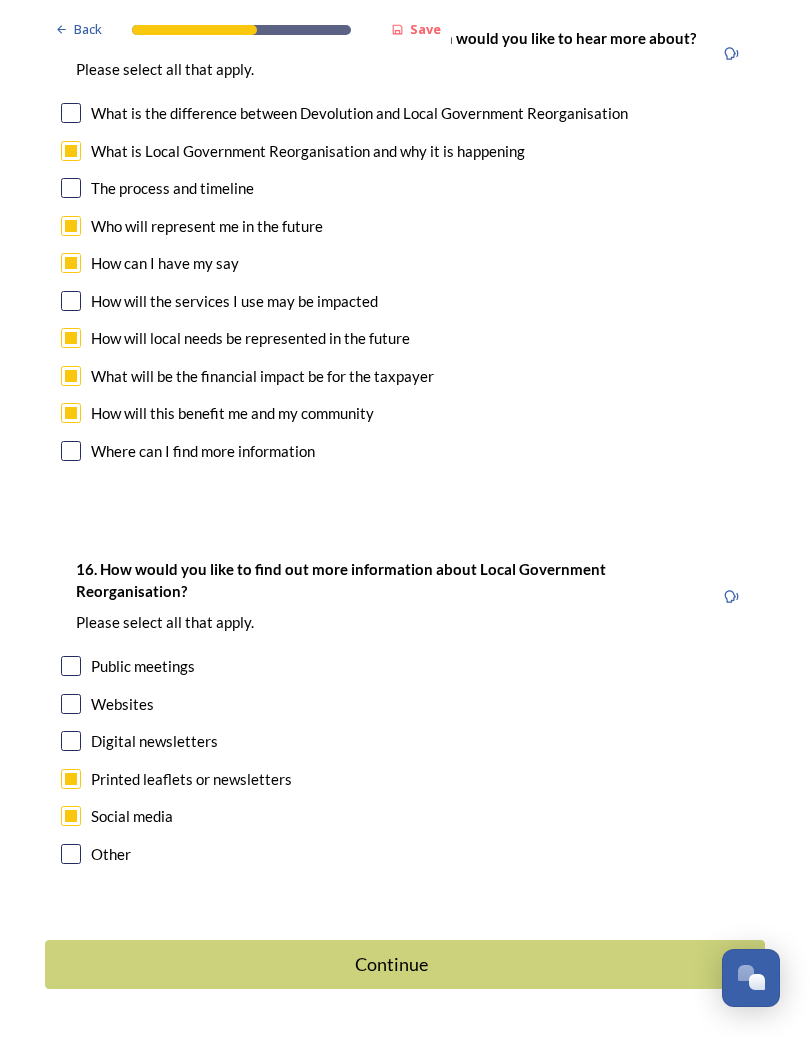 click on "Continue" at bounding box center (391, 964) 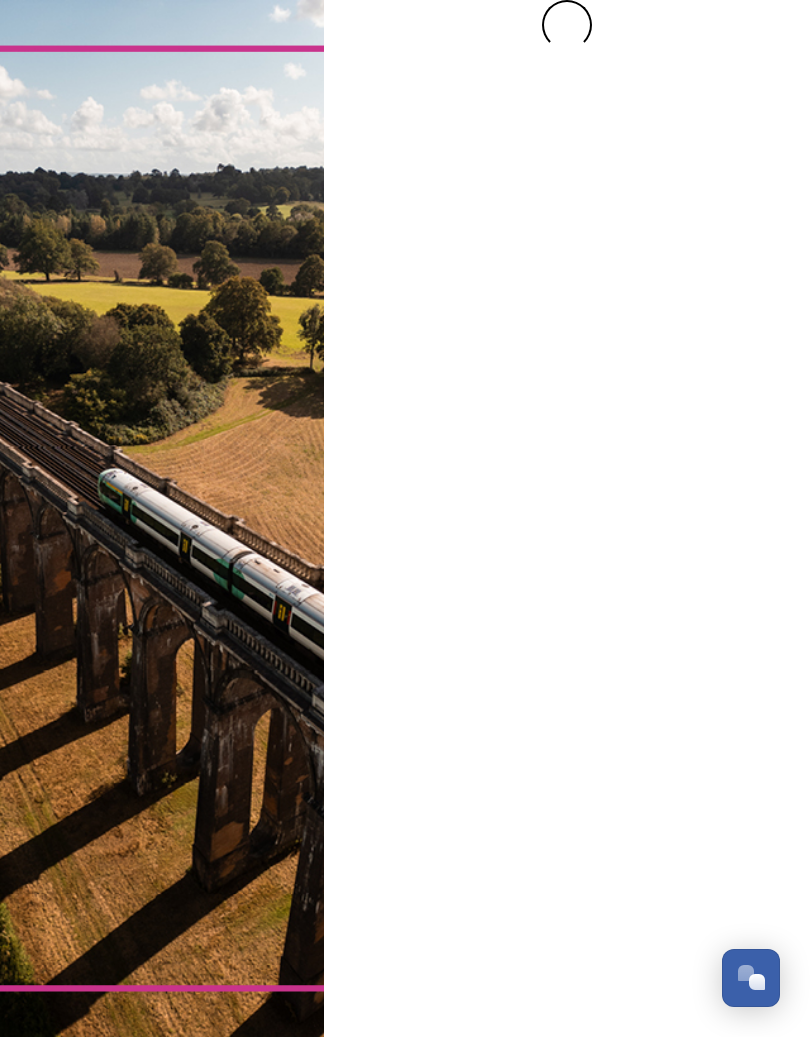 scroll, scrollTop: 0, scrollLeft: 0, axis: both 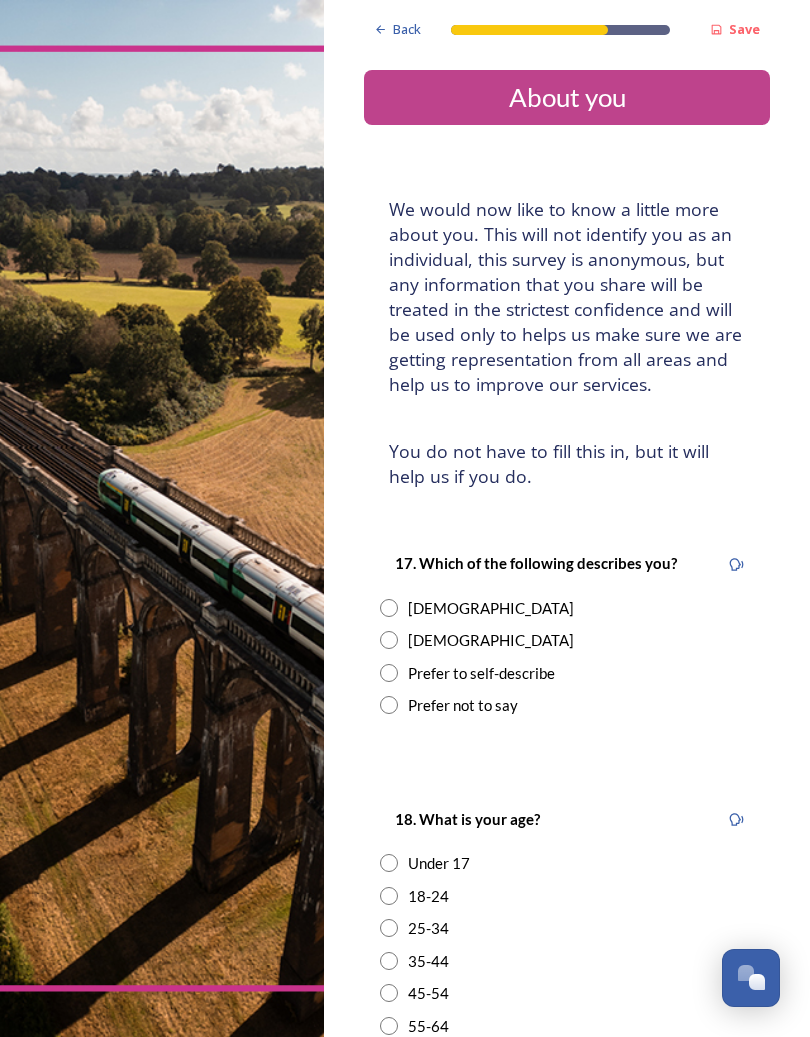 click at bounding box center (389, 608) 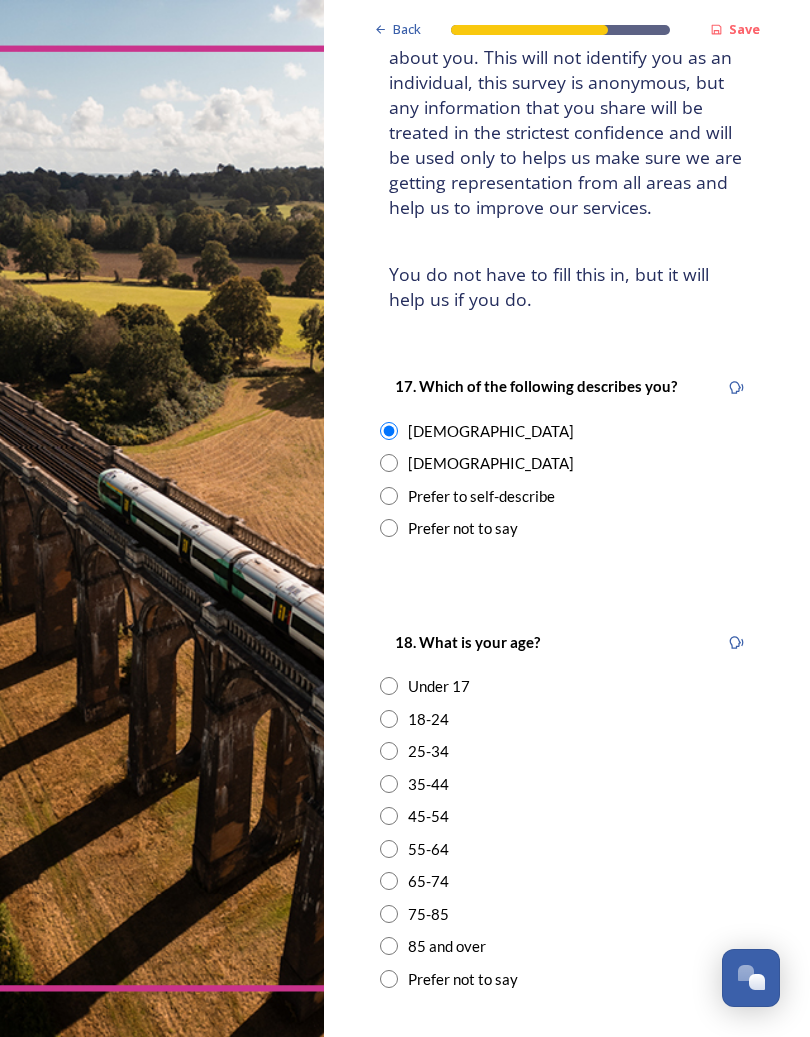 scroll, scrollTop: 175, scrollLeft: 0, axis: vertical 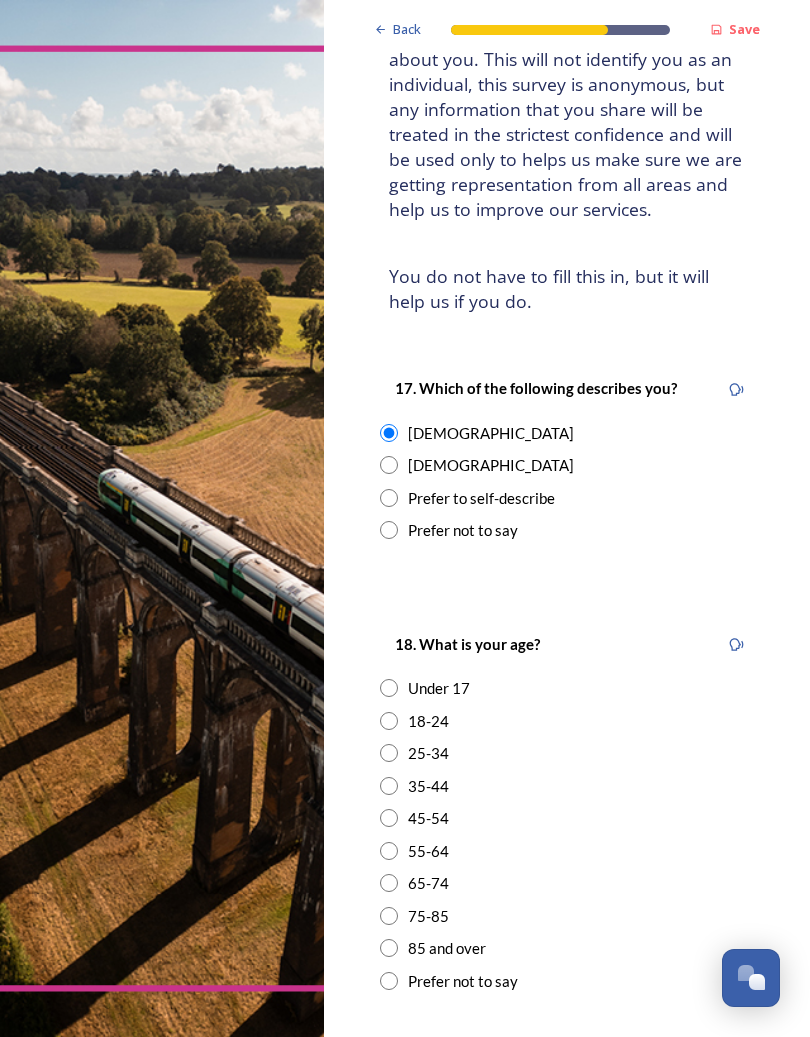 click at bounding box center [389, 818] 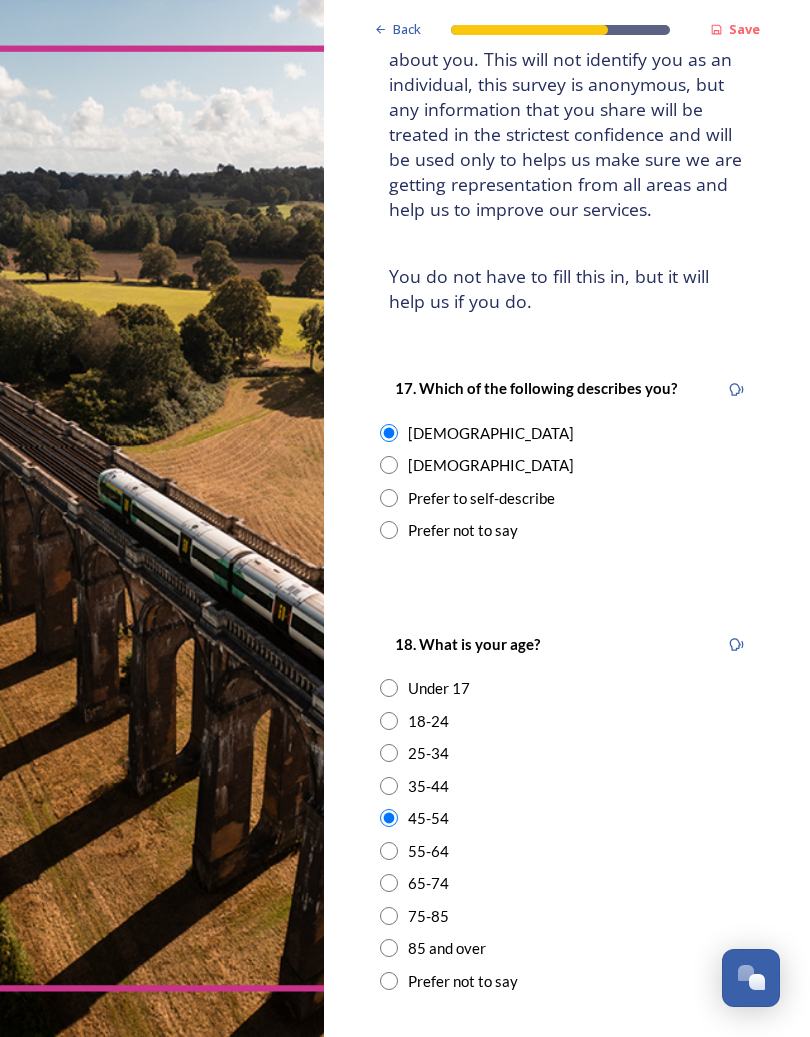 click at bounding box center [389, 851] 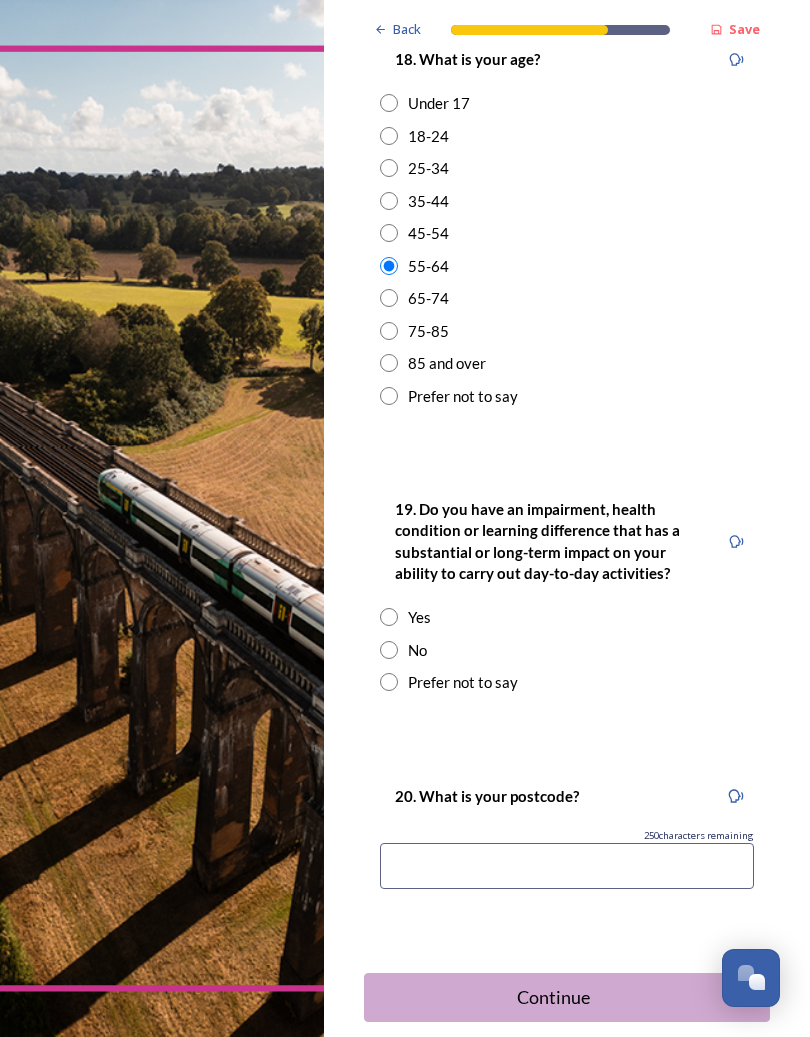 scroll, scrollTop: 760, scrollLeft: 0, axis: vertical 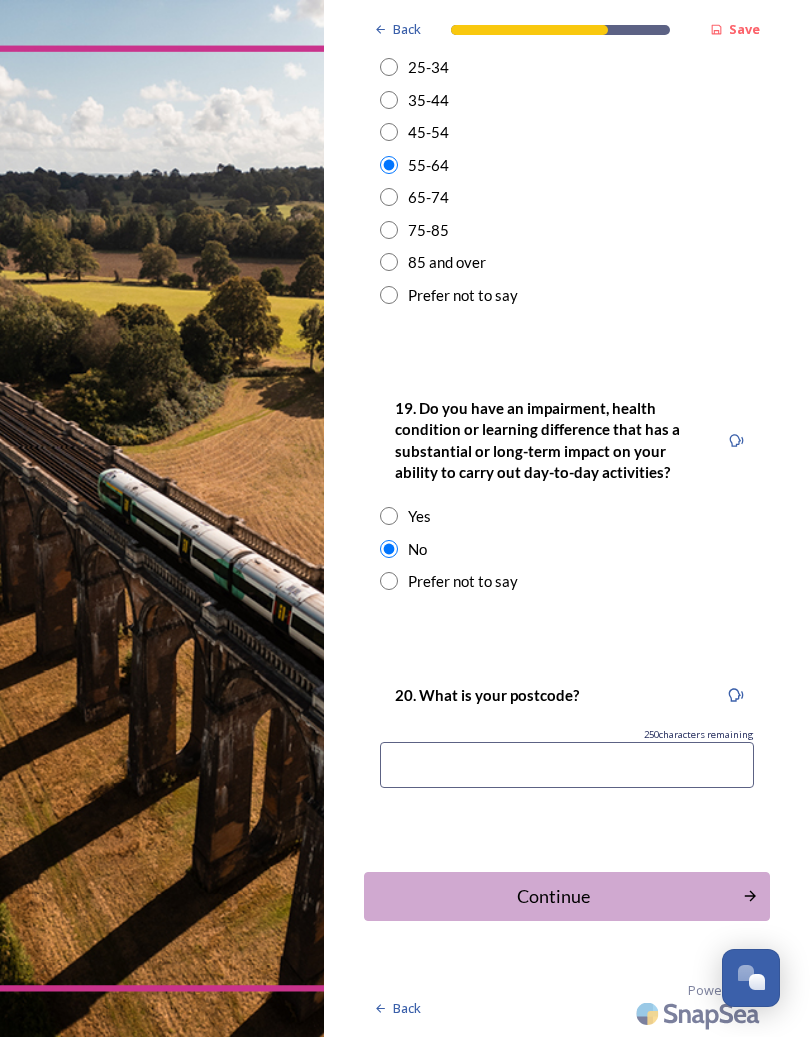 click at bounding box center [567, 765] 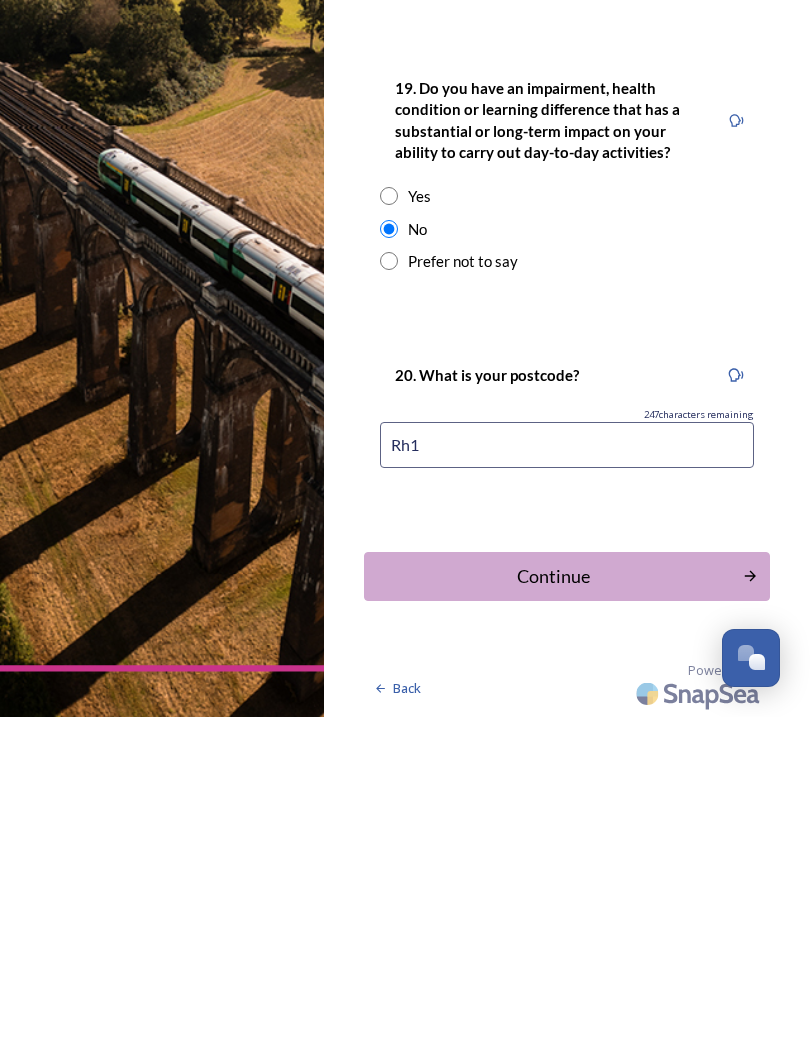 type on "Rh12" 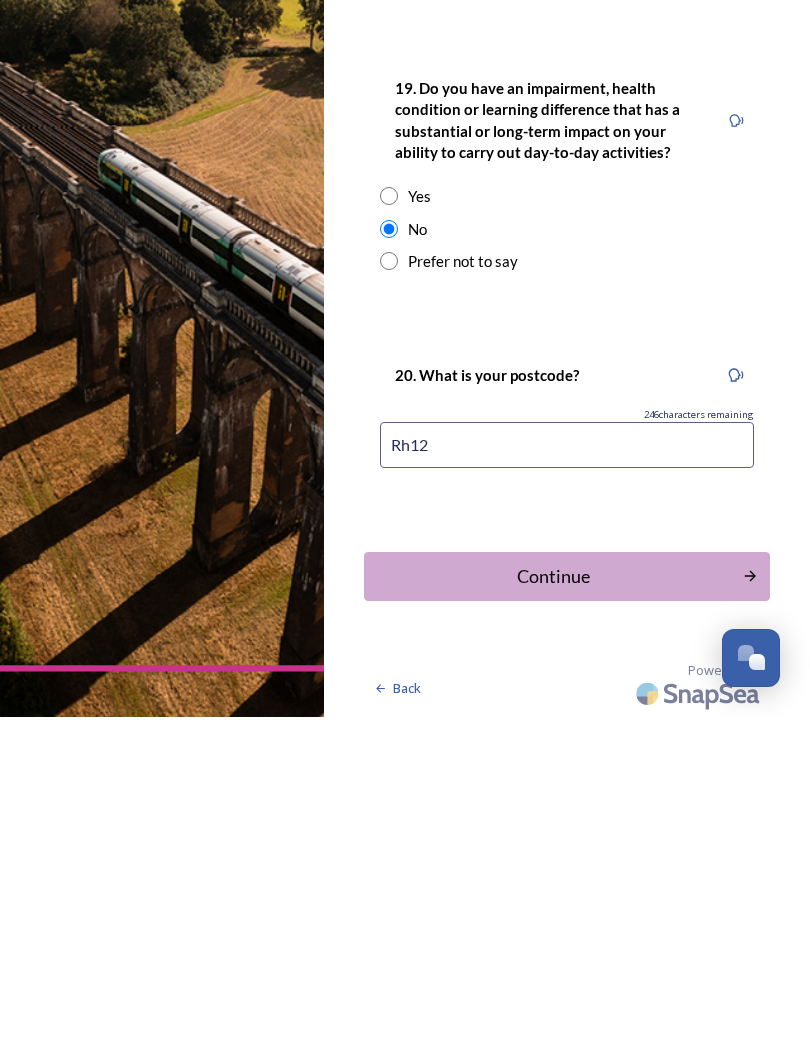 click on "Continue" at bounding box center [553, 896] 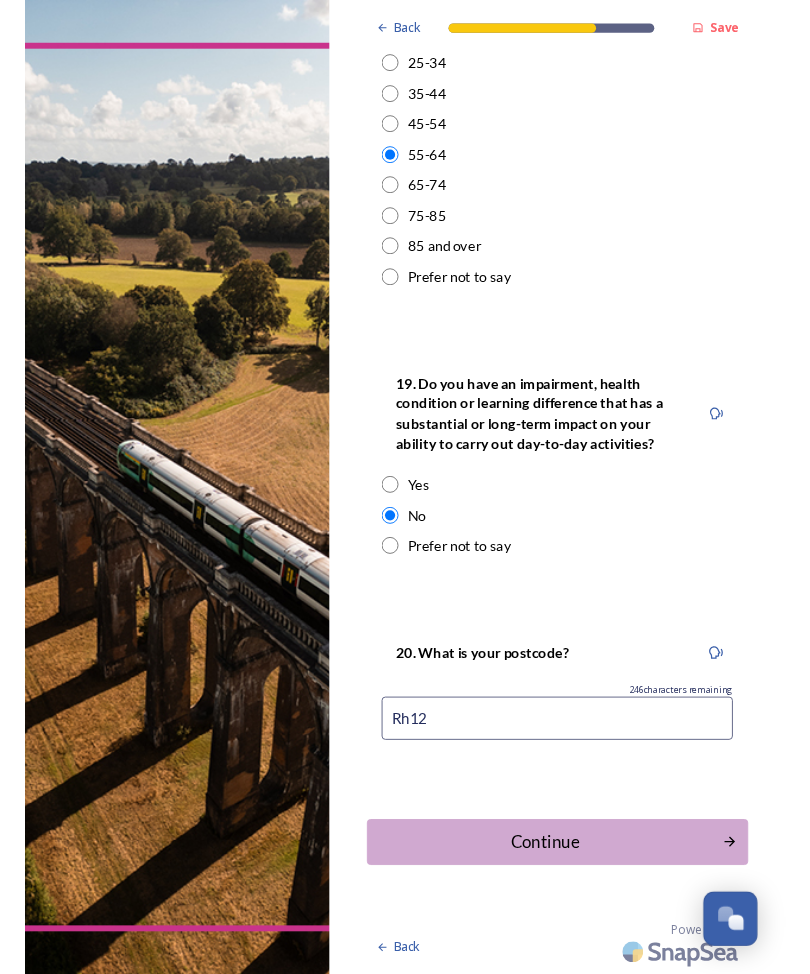 scroll, scrollTop: 0, scrollLeft: 0, axis: both 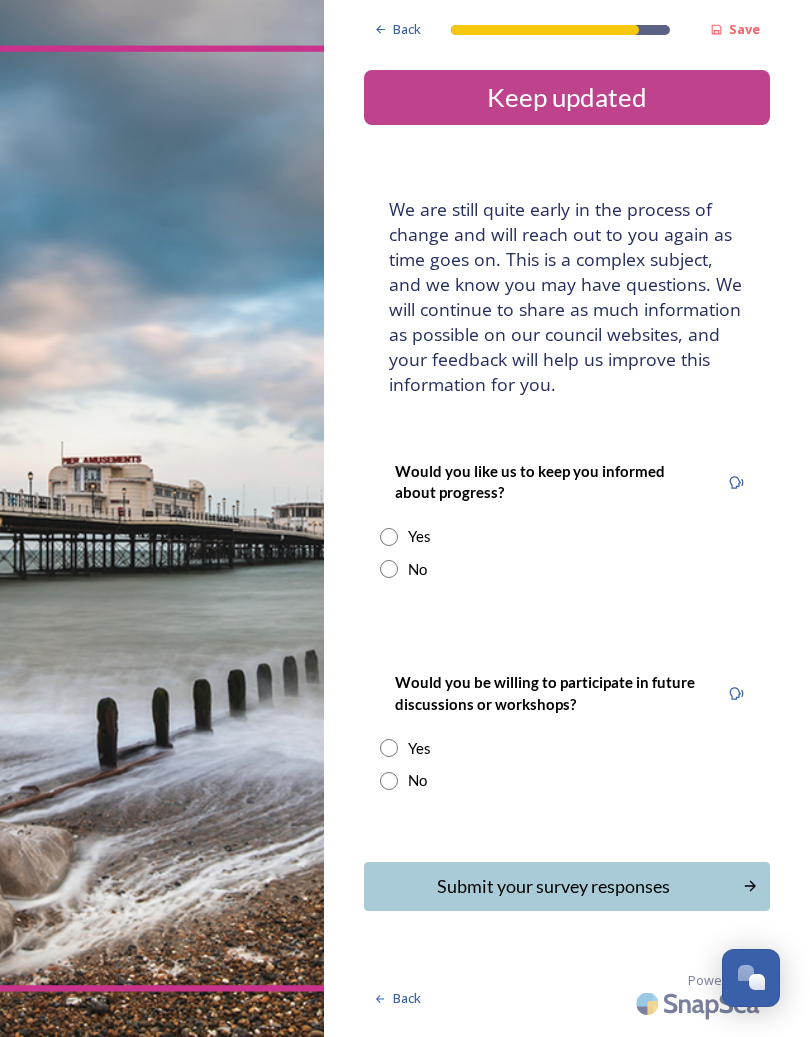 click at bounding box center (389, 569) 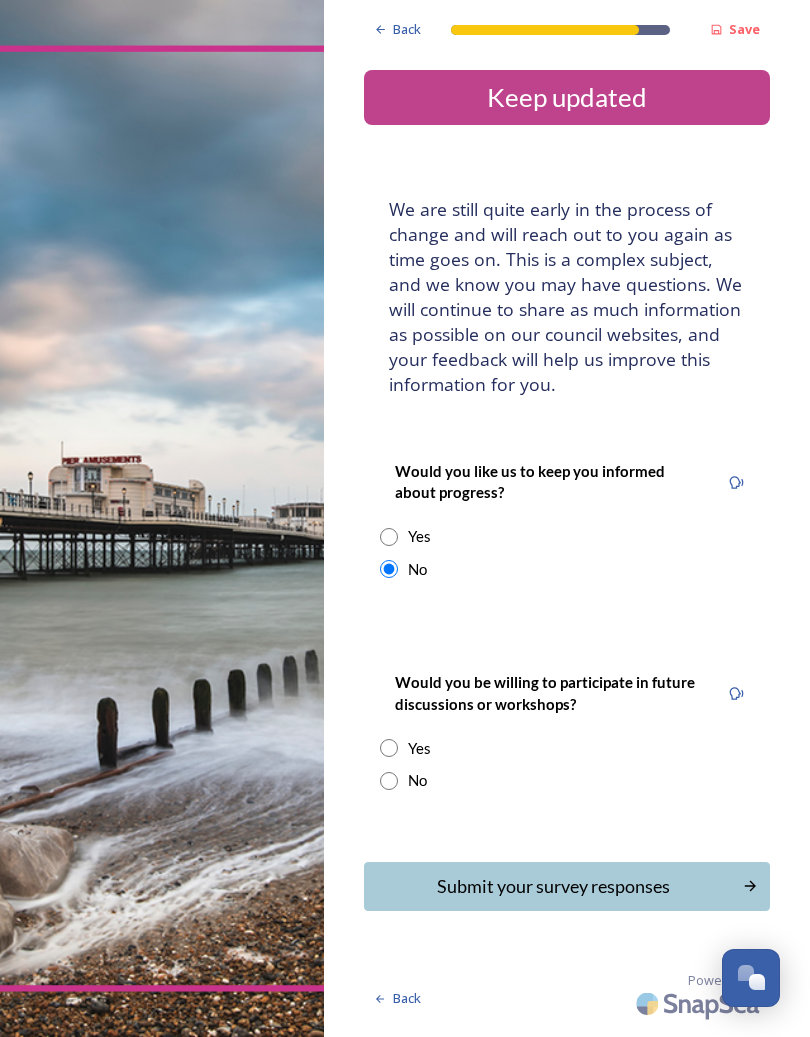 click at bounding box center [389, 781] 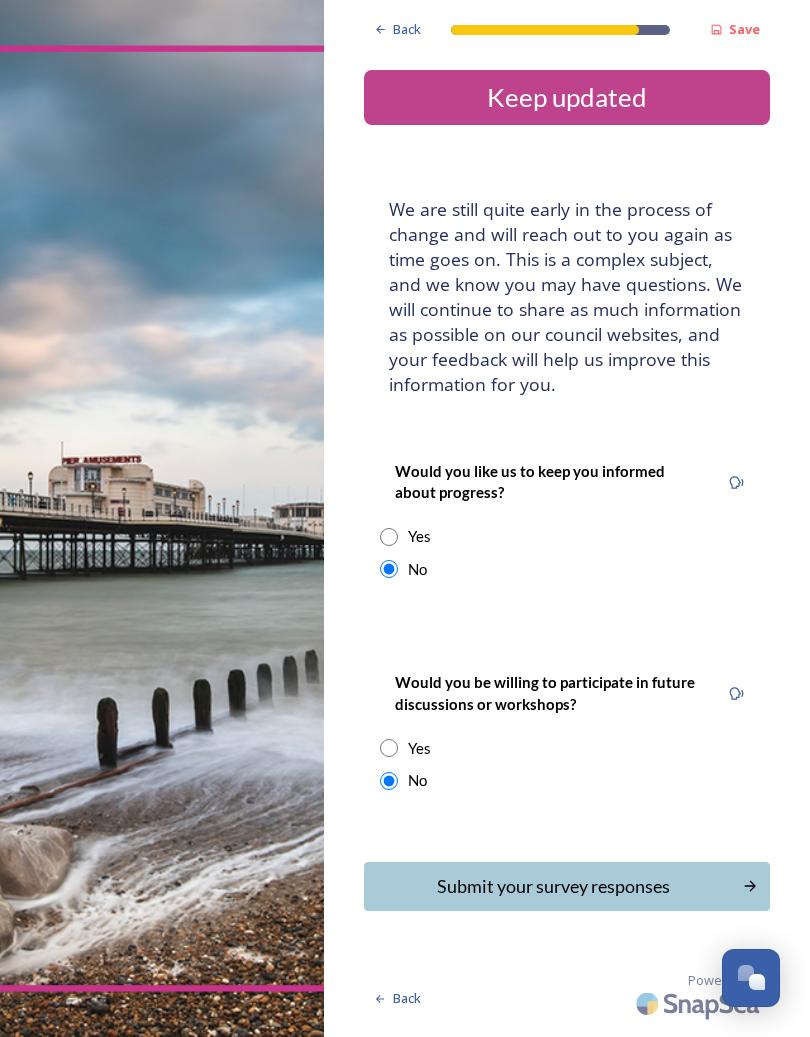 click on "Submit your survey responses" at bounding box center (553, 886) 